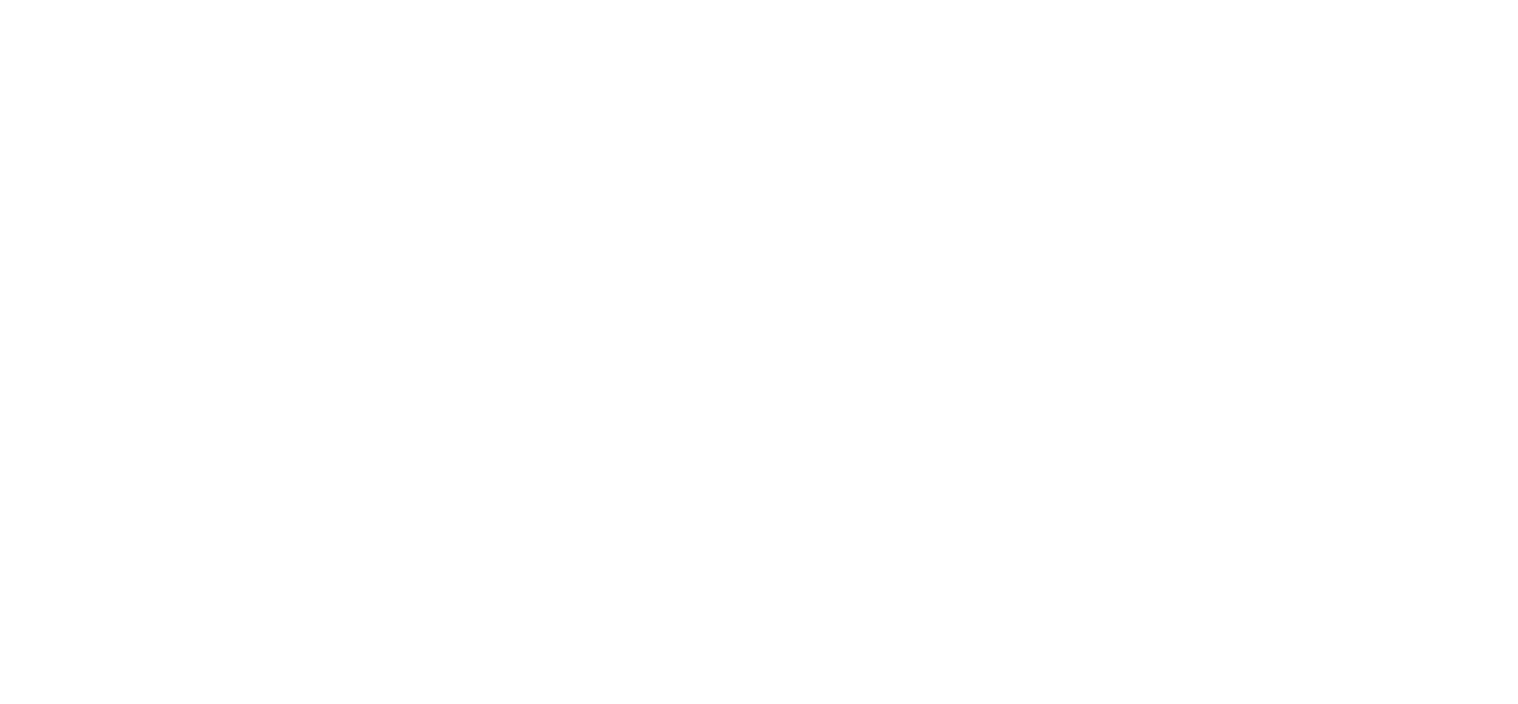 scroll, scrollTop: 0, scrollLeft: 0, axis: both 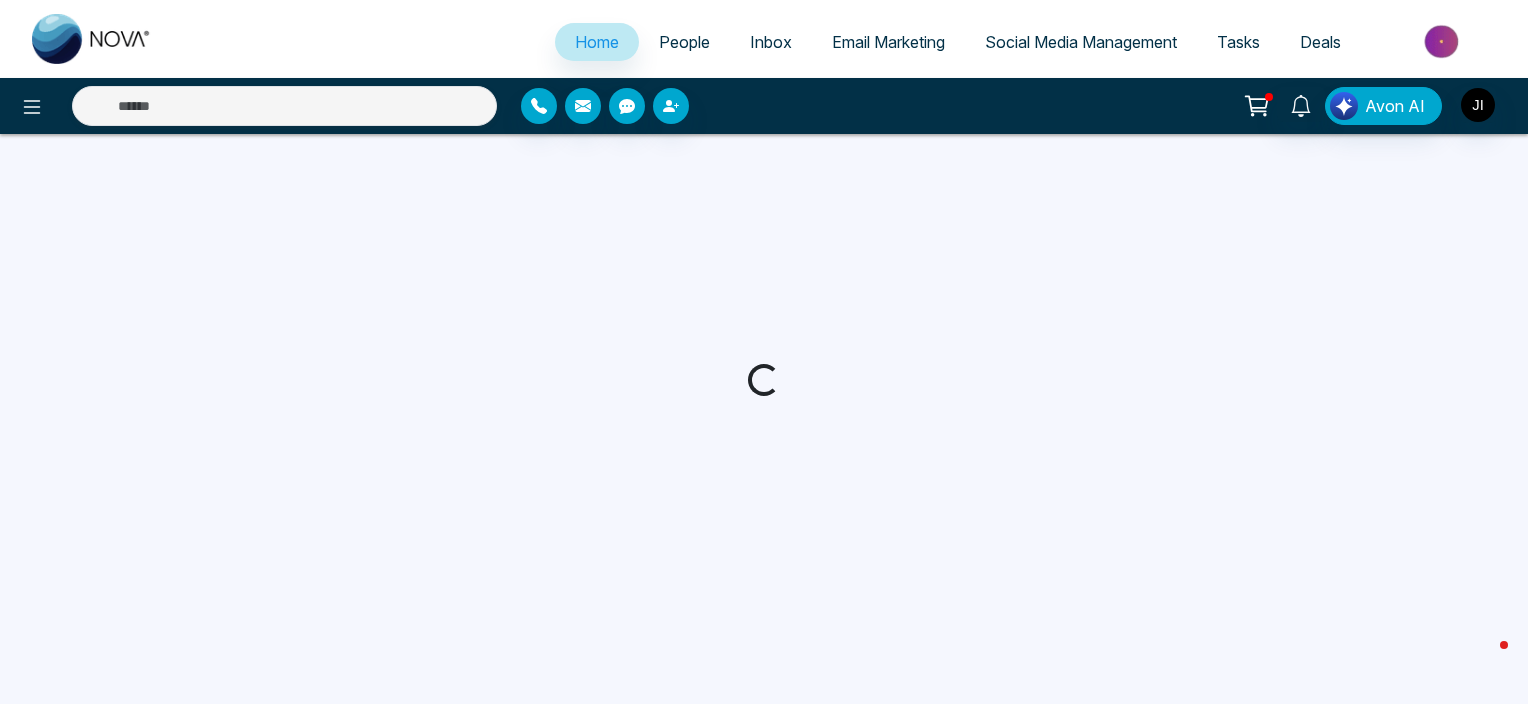 select on "*" 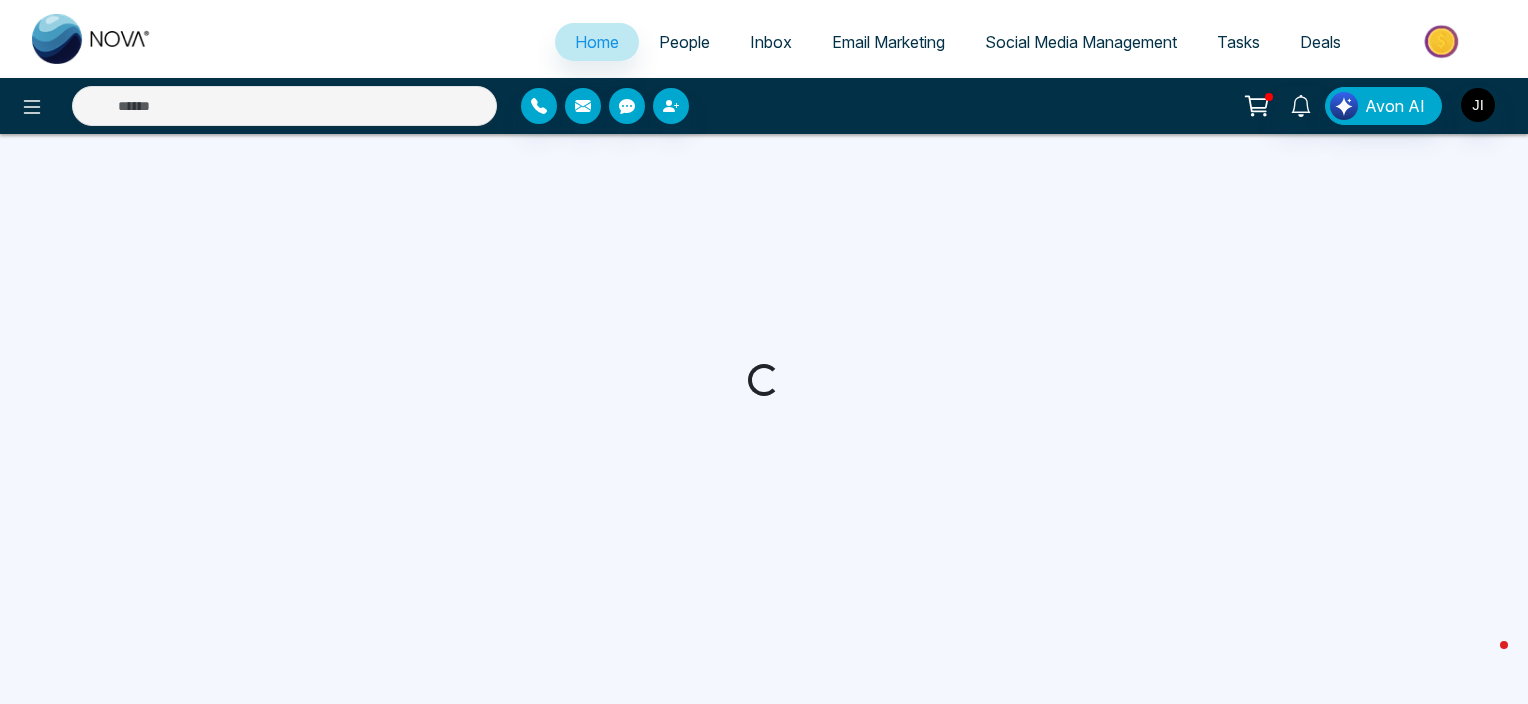 select on "*" 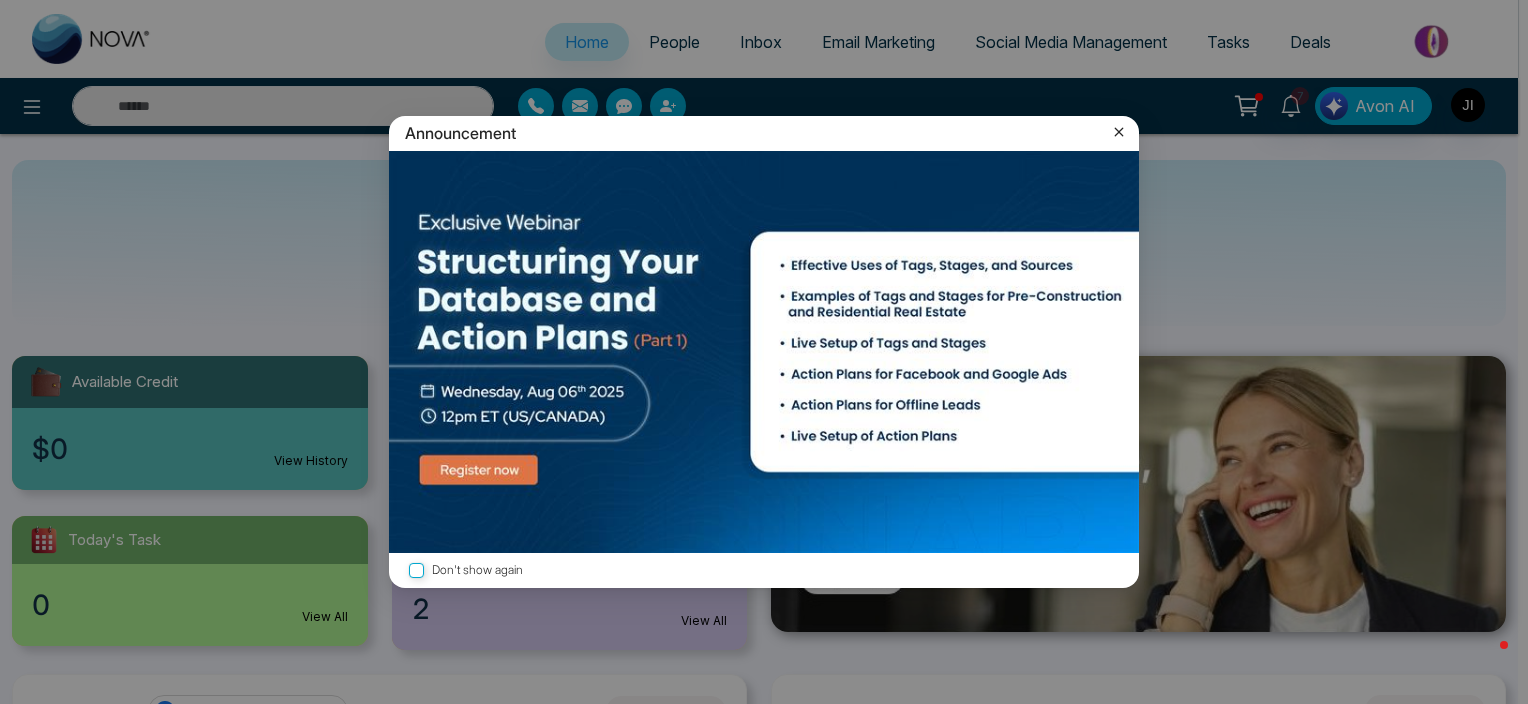 click 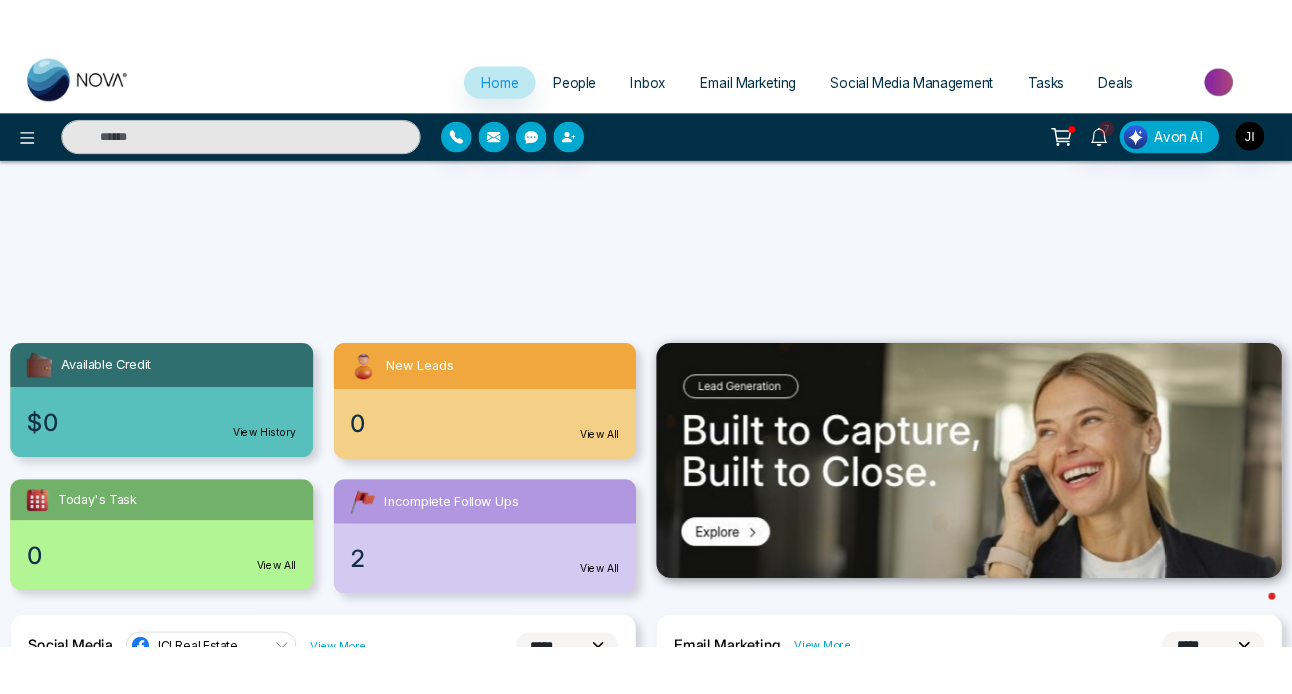 scroll, scrollTop: 0, scrollLeft: 0, axis: both 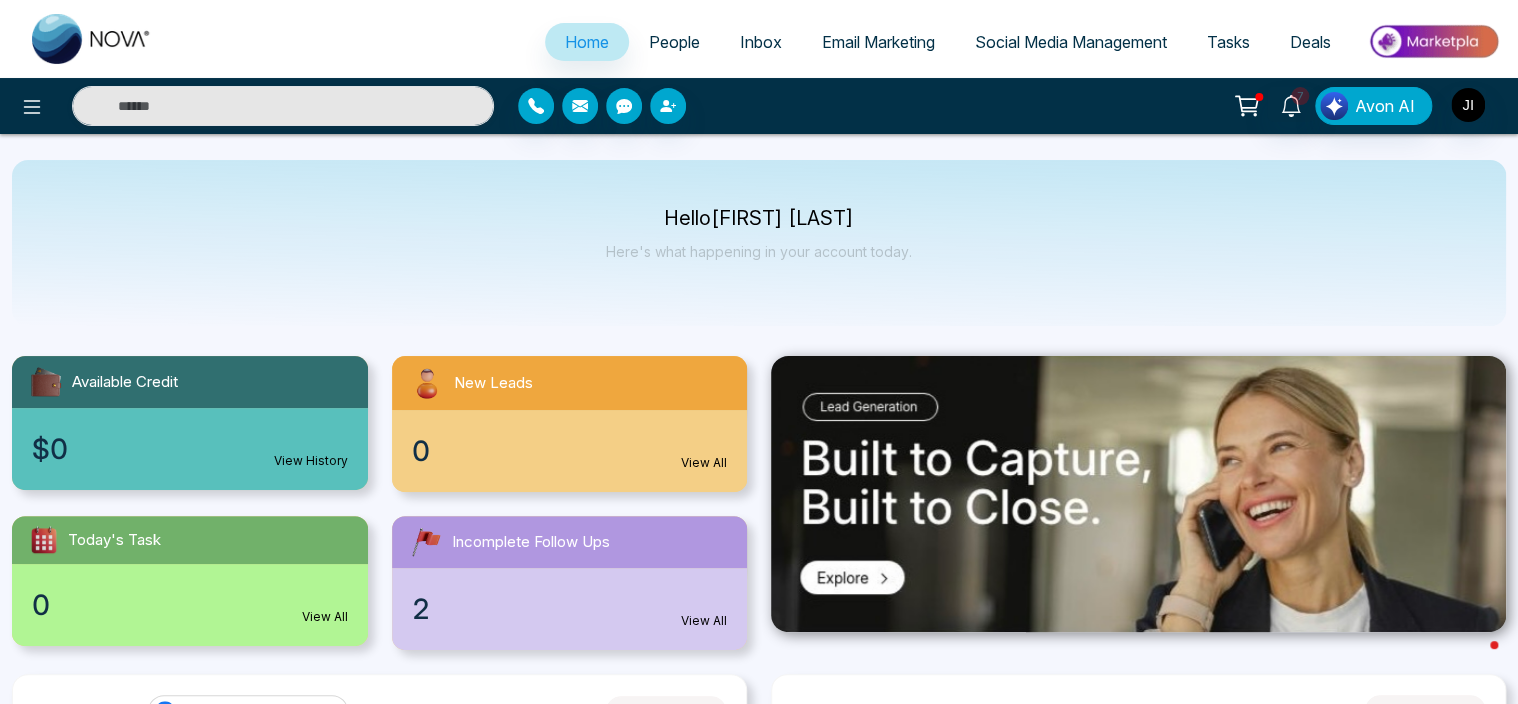 click on "People" at bounding box center [674, 42] 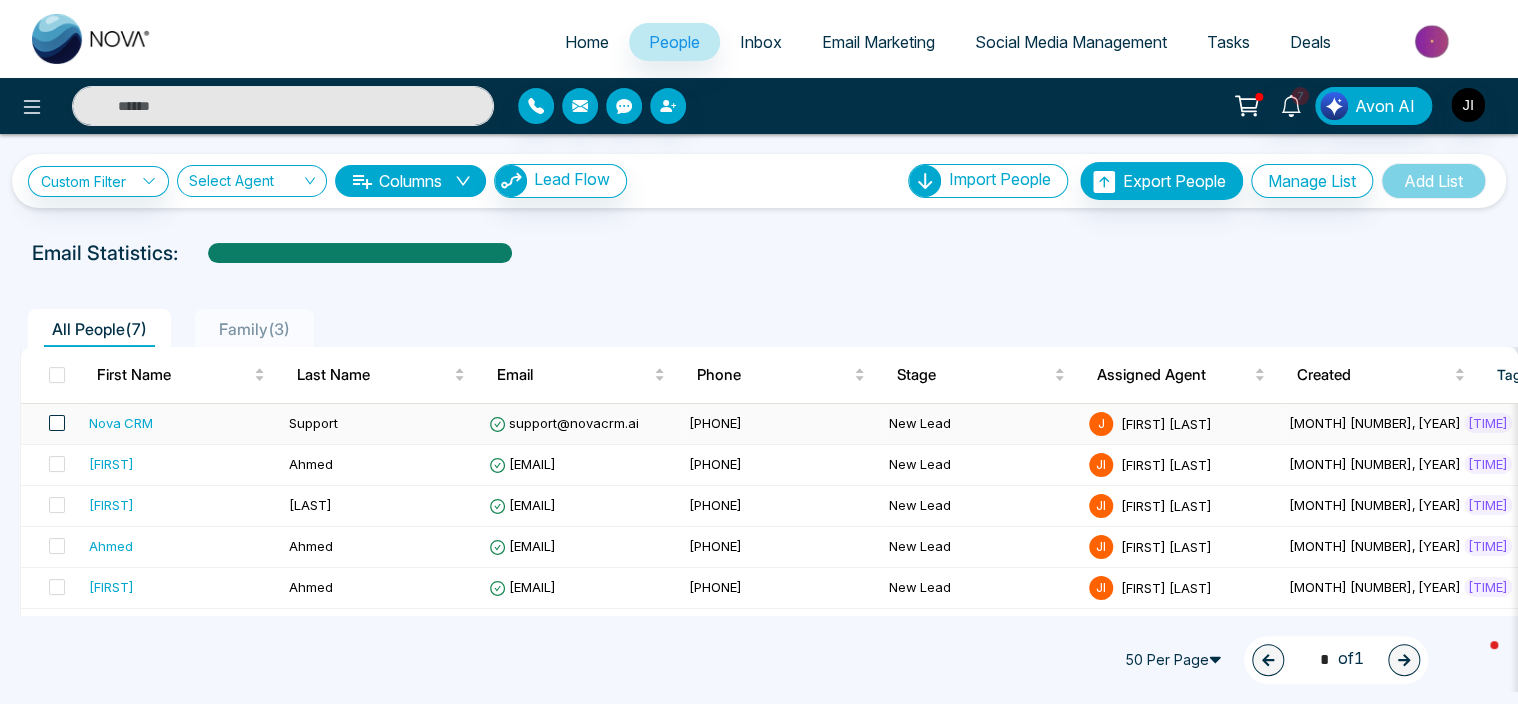 click at bounding box center (57, 423) 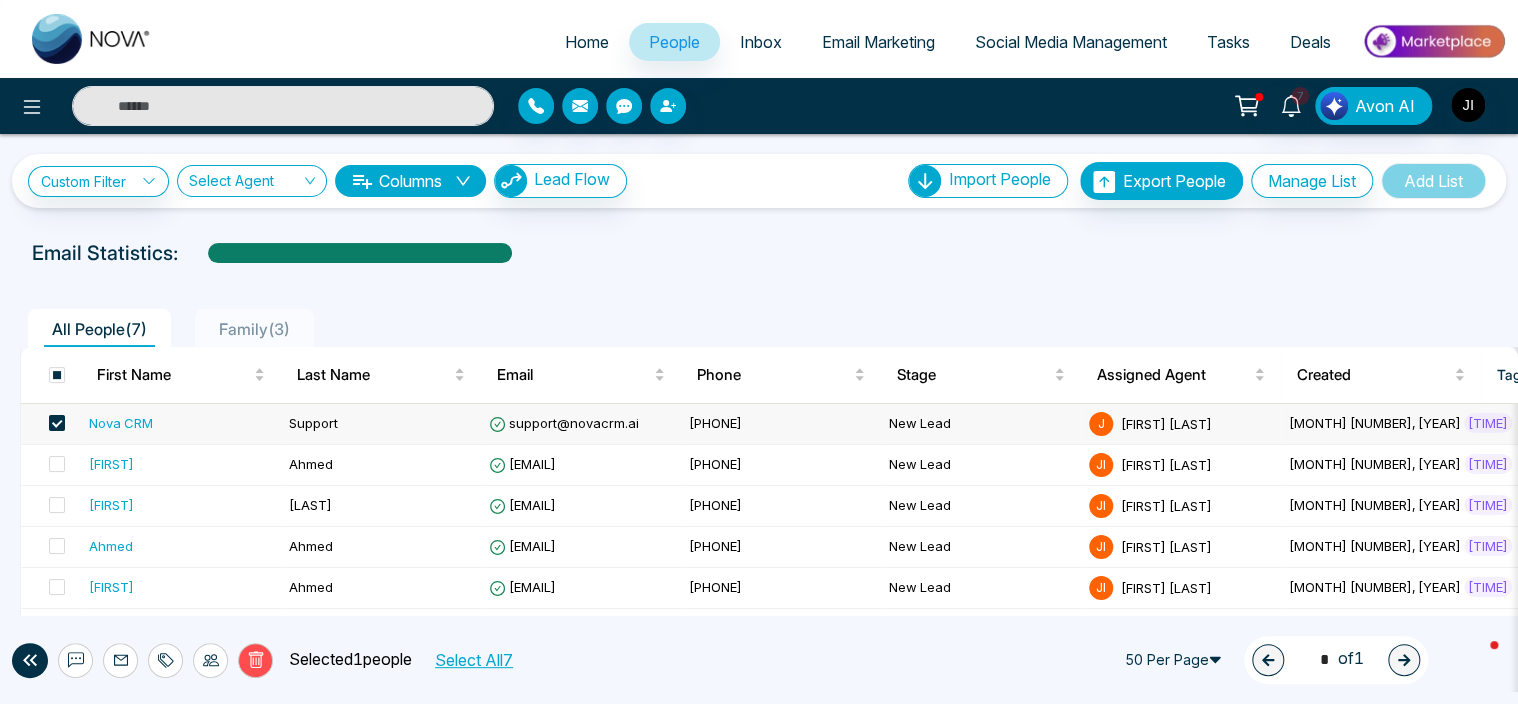 click 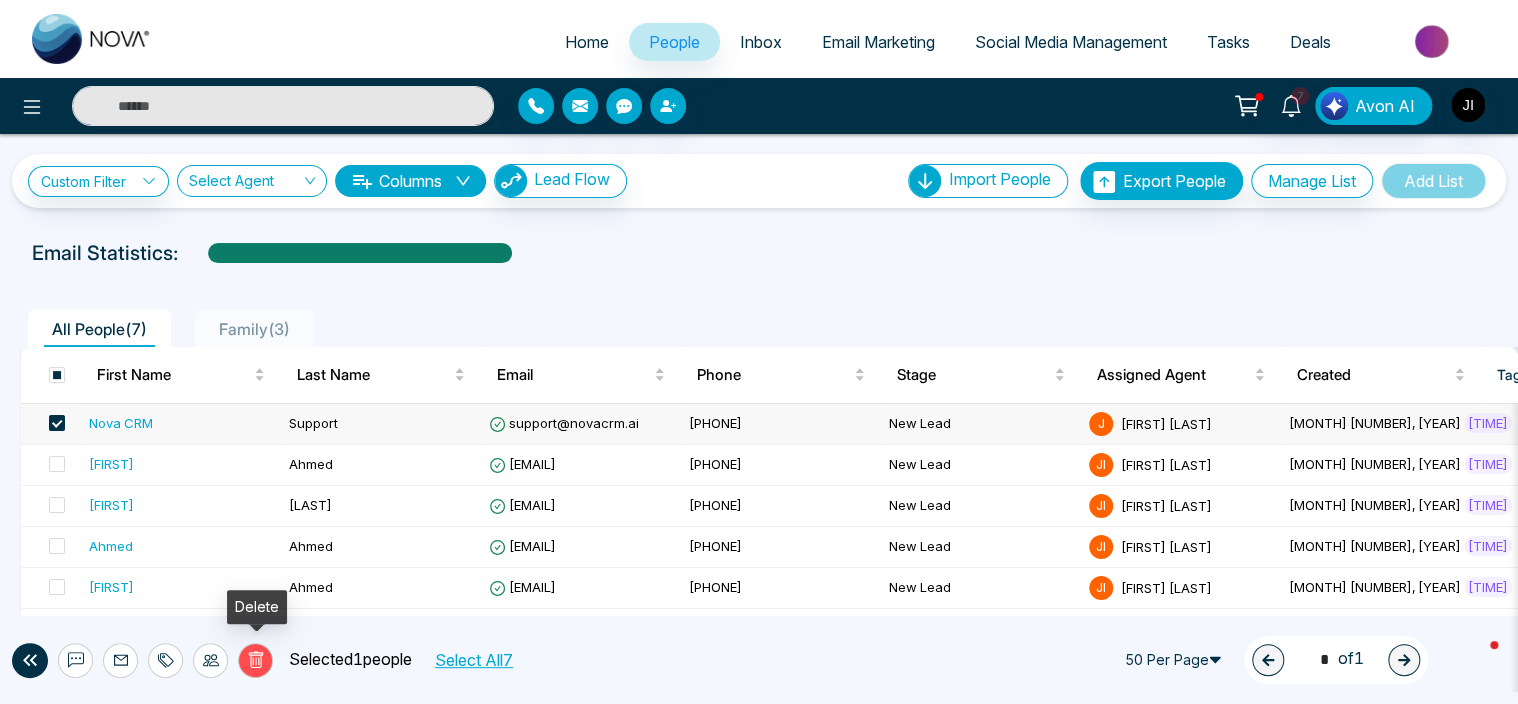 click 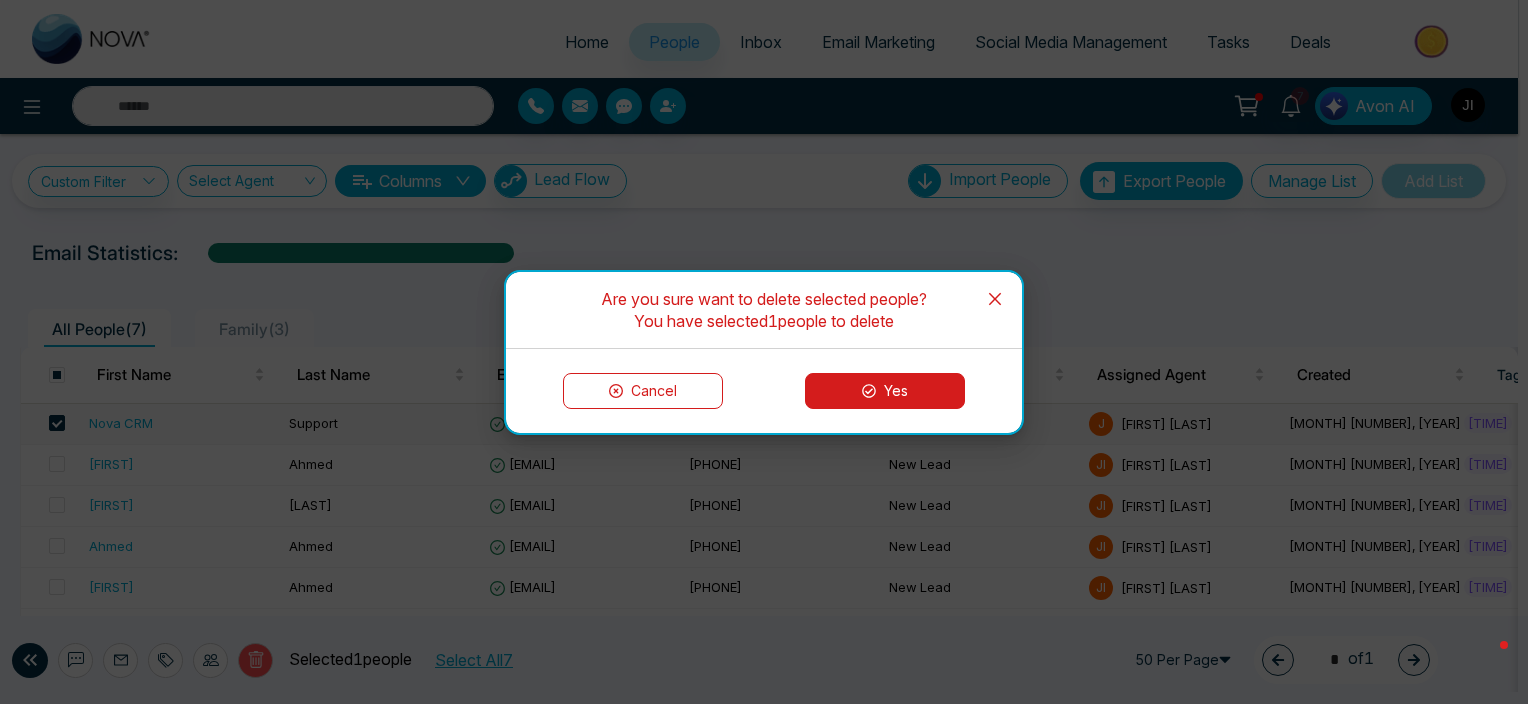click on "Yes" at bounding box center (885, 391) 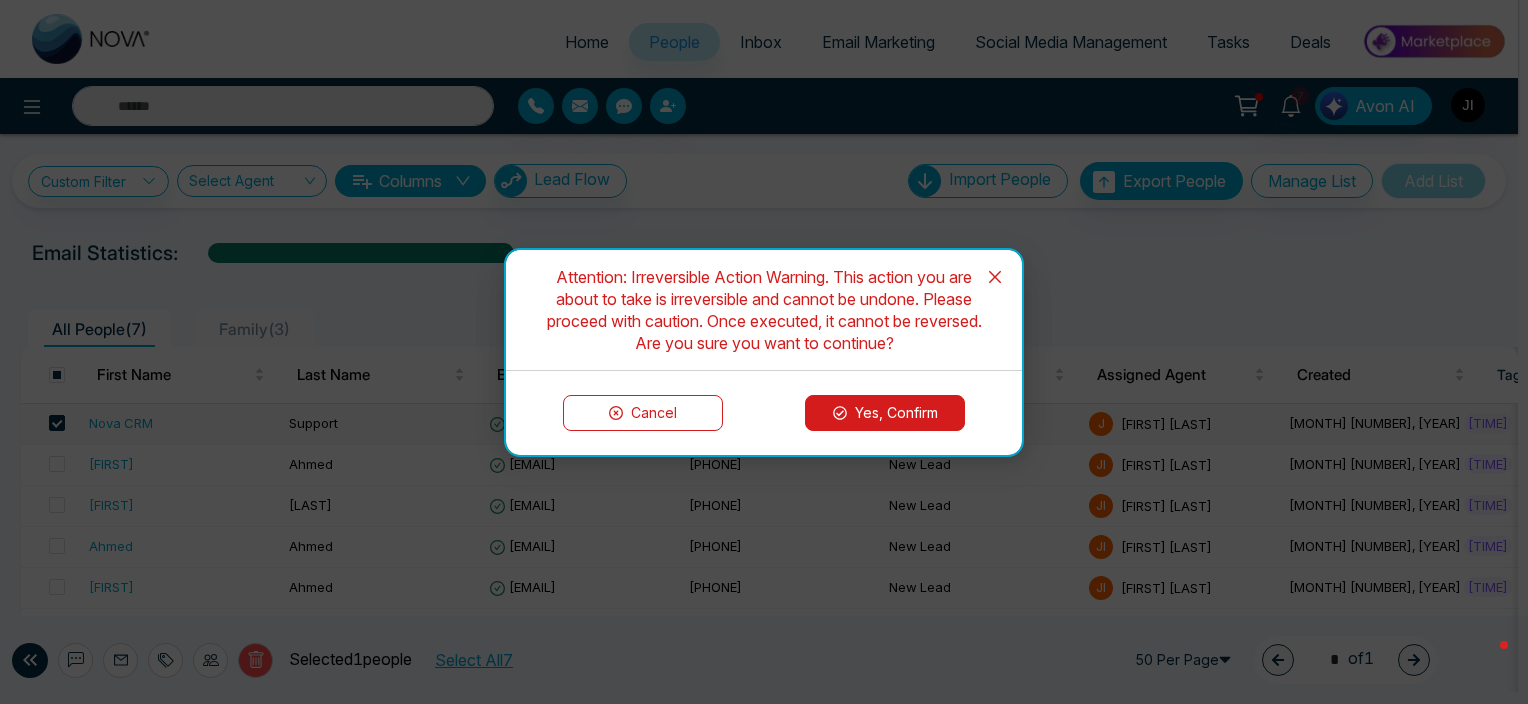 click on "Yes, Confirm" at bounding box center (885, 413) 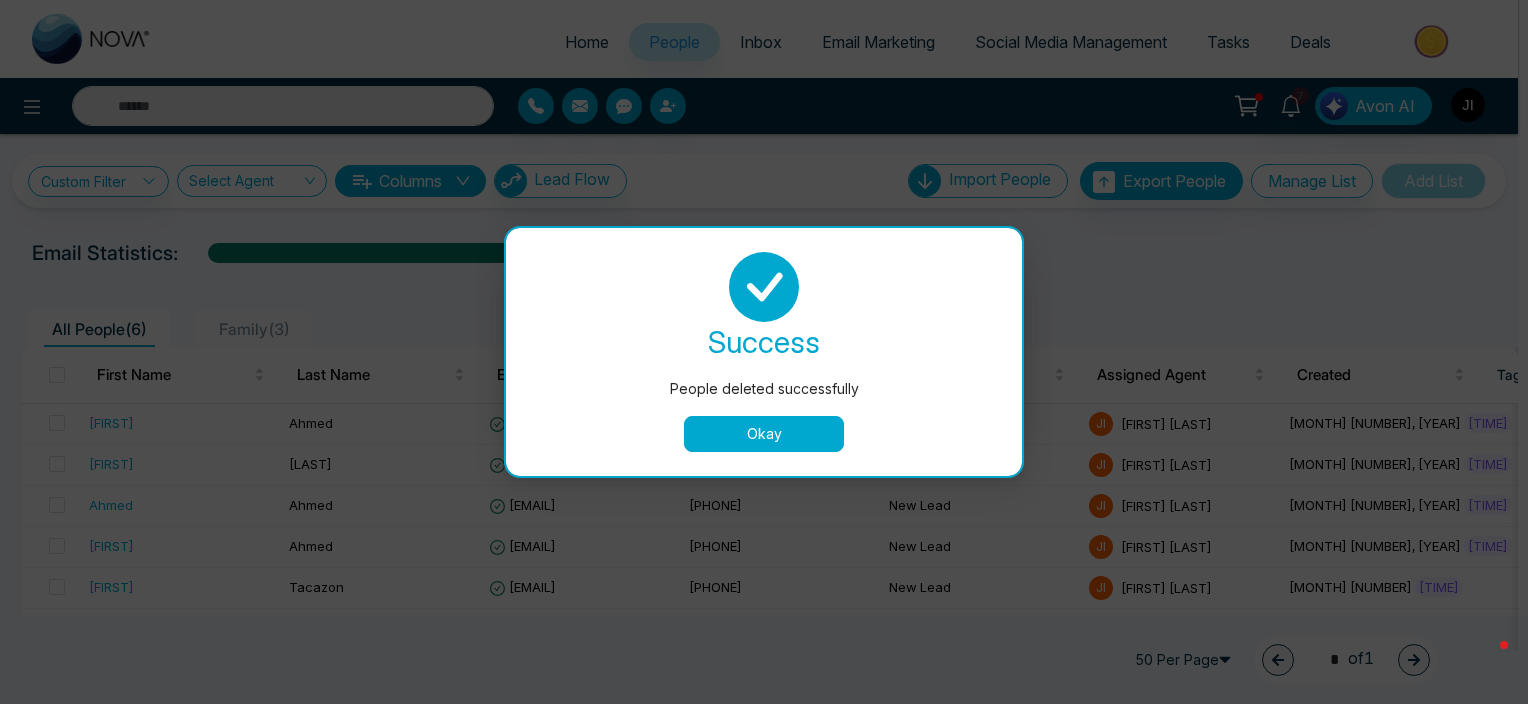 click on "Okay" at bounding box center [764, 434] 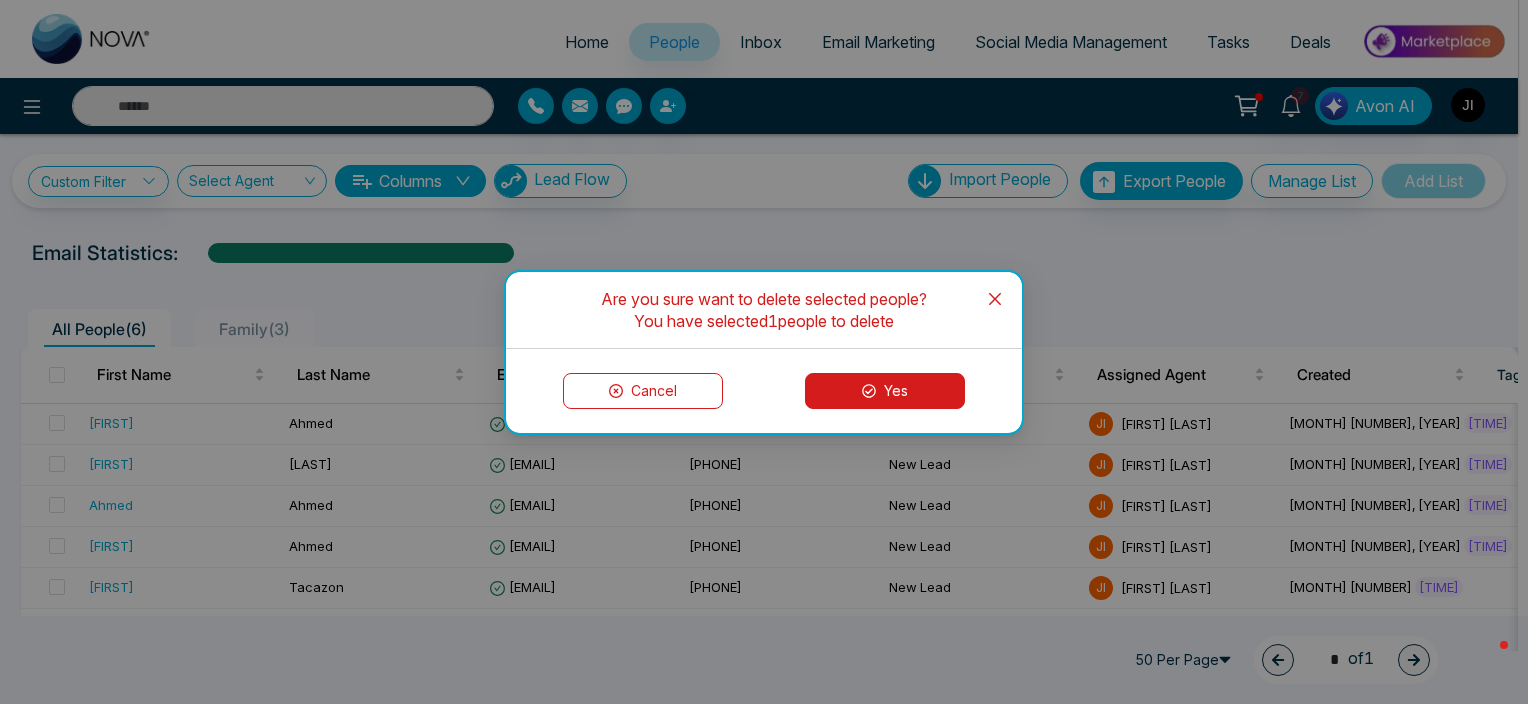 click 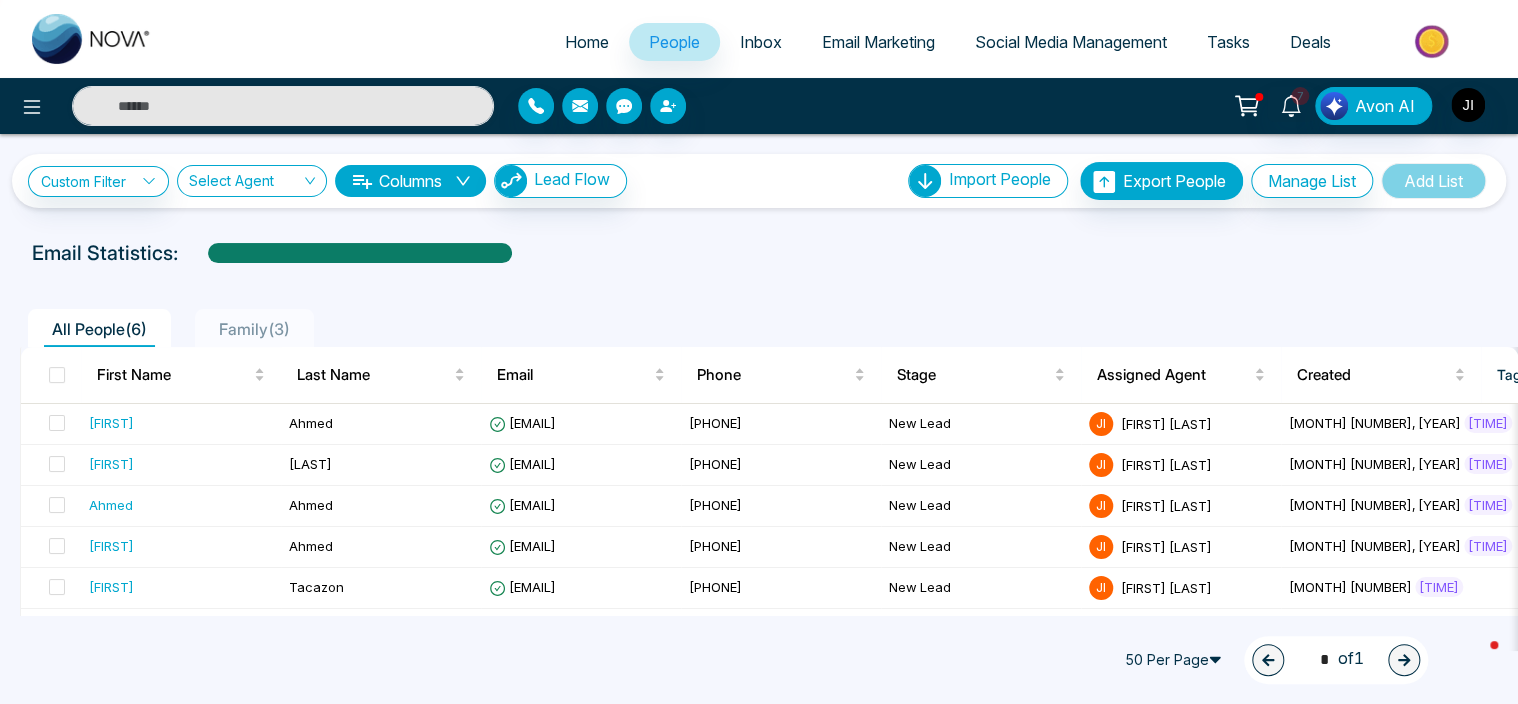 click on "Home People Inbox Email Marketing Social Media Management Tasks Deals" at bounding box center [839, 43] 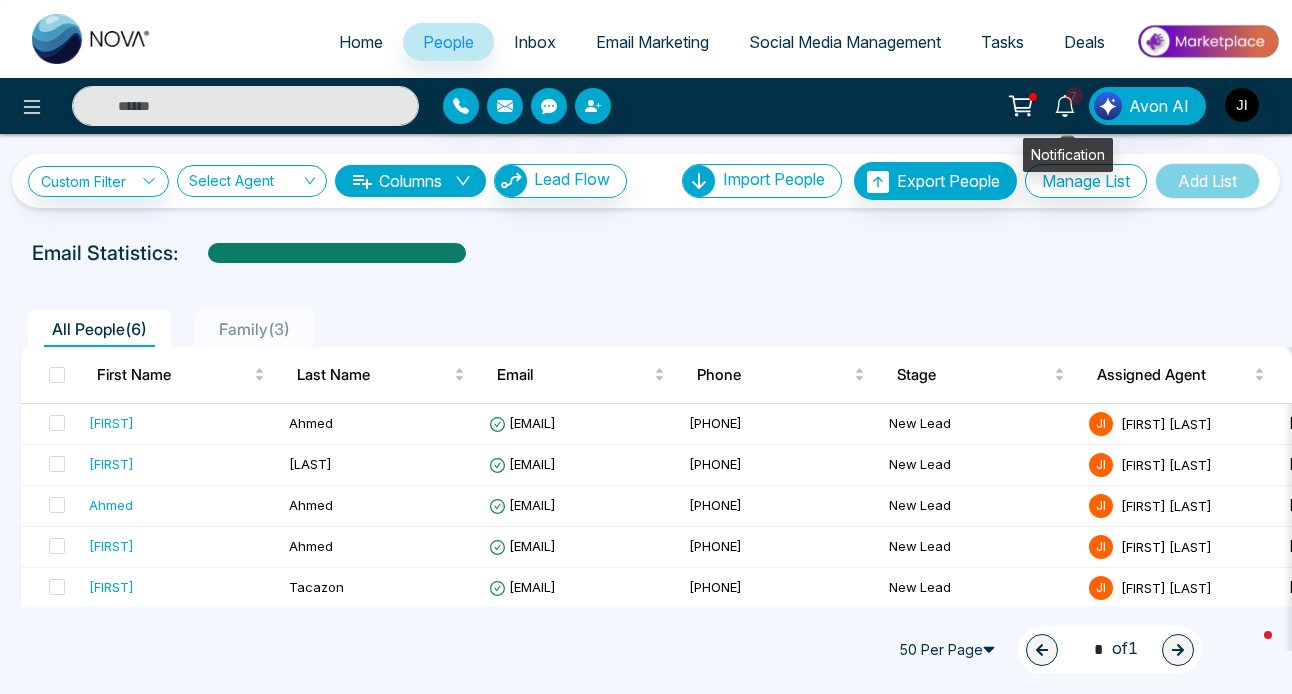 click on "7" at bounding box center (1074, 96) 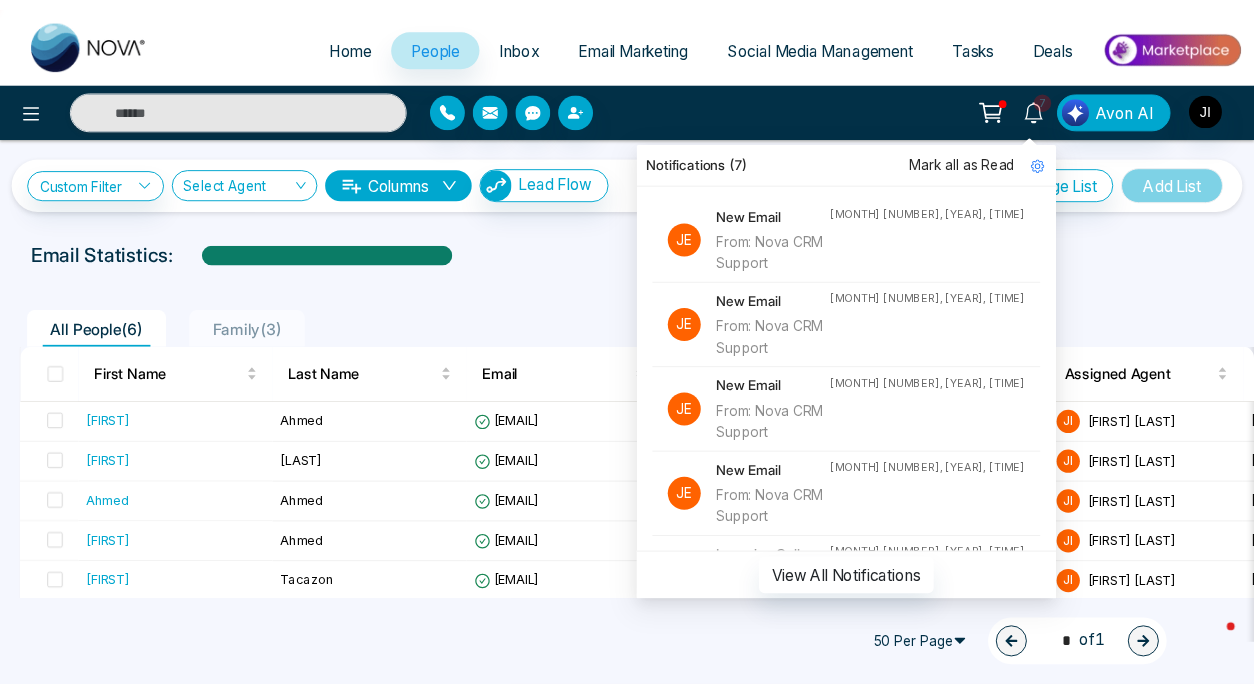 scroll, scrollTop: 0, scrollLeft: 0, axis: both 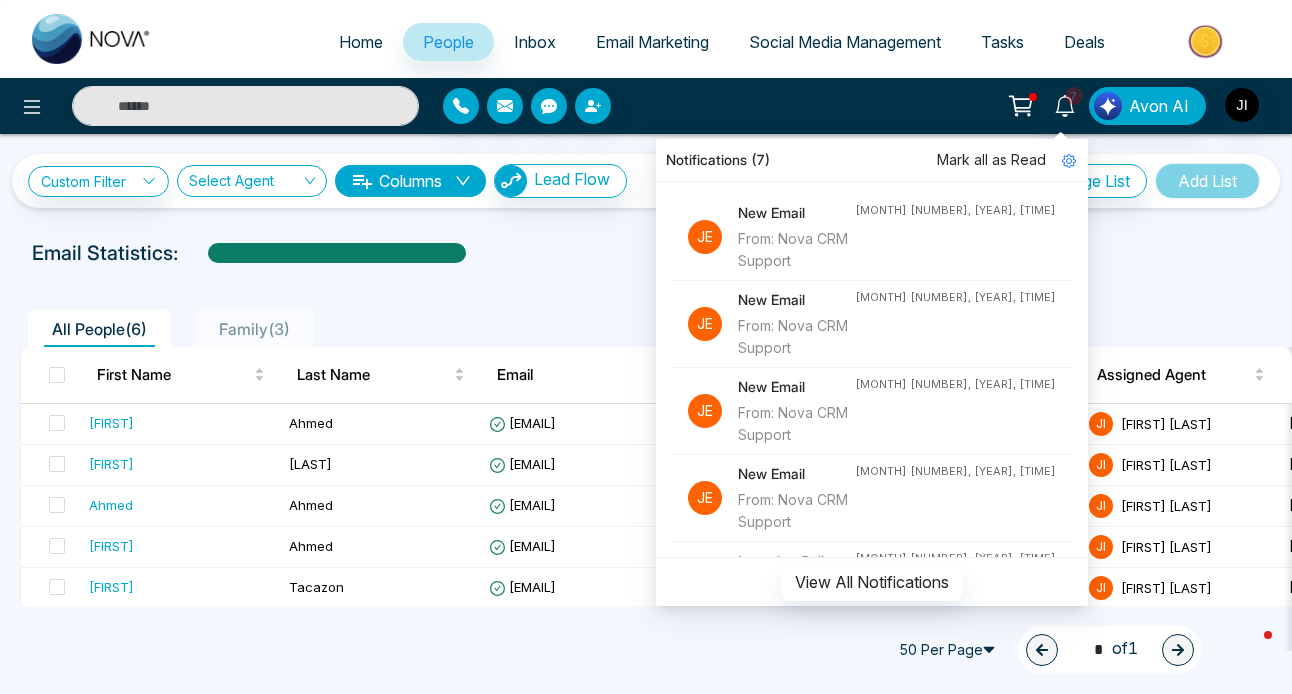 click on "[NUMBER] Notifications ([NUMBER]) Mark all as Read Je New Email From: Nova CRM Support [MONTH] [NUMBER], [YEAR], [TIME] Je New Email From: Nova CRM Support [MONTH] [NUMBER], [YEAR], [TIME] Je New Email From: Nova CRM Support [MONTH] [NUMBER], [YEAR], [TIME] Je New Email From: Nova CRM Support [MONTH] [NUMBER], [YEAR], [TIME] Je Incoming Call Lead Name: [FIRST] [LAST] [MONTH] [NUMBER], [YEAR], [TIME] Je Incoming Call Lead Name: [FIRST] [LAST] [MONTH] [NUMBER], [YEAR], [TIME] Je New Text From [FIRST] [LAST] [MONTH] [NUMBER], [YEAR], [TIME] Je New Text From [FIRST] [LAST] [MONTH] [NUMBER], [YEAR], [TIME] View All Notifications Avon AI" at bounding box center (1023, 106) 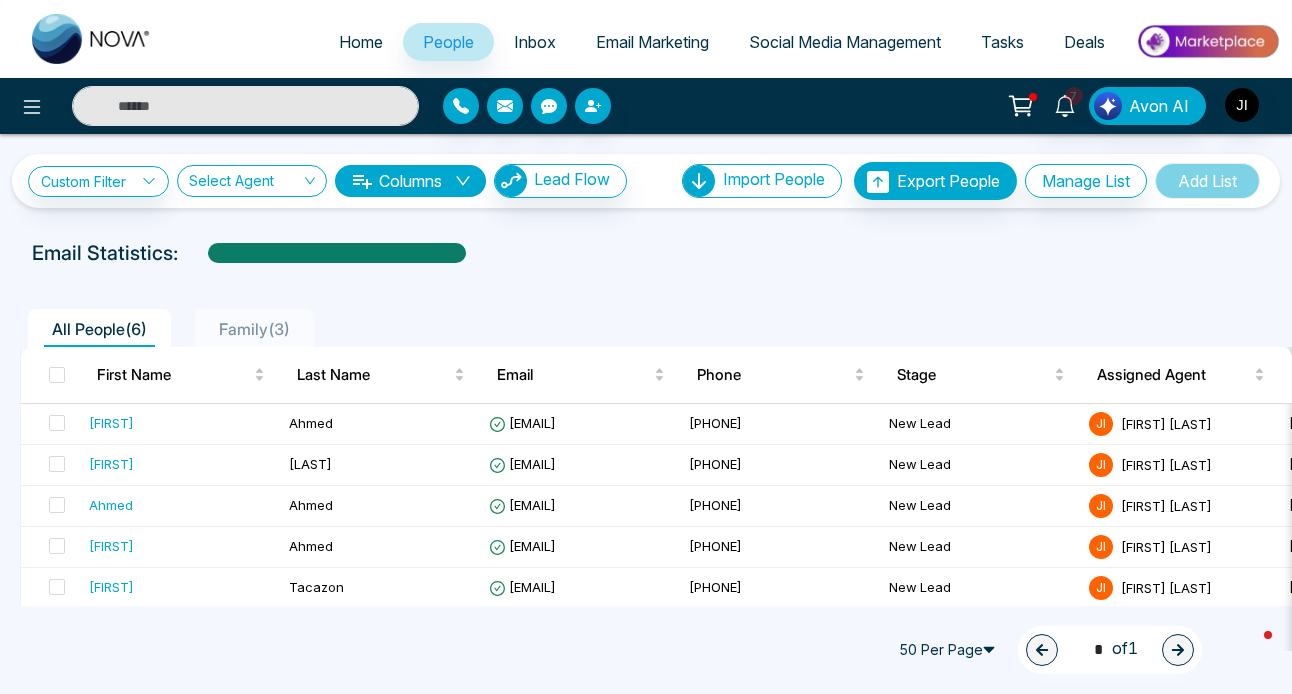 click on "All People  ( 6 ) Family  ( 3 )" at bounding box center (601, 328) 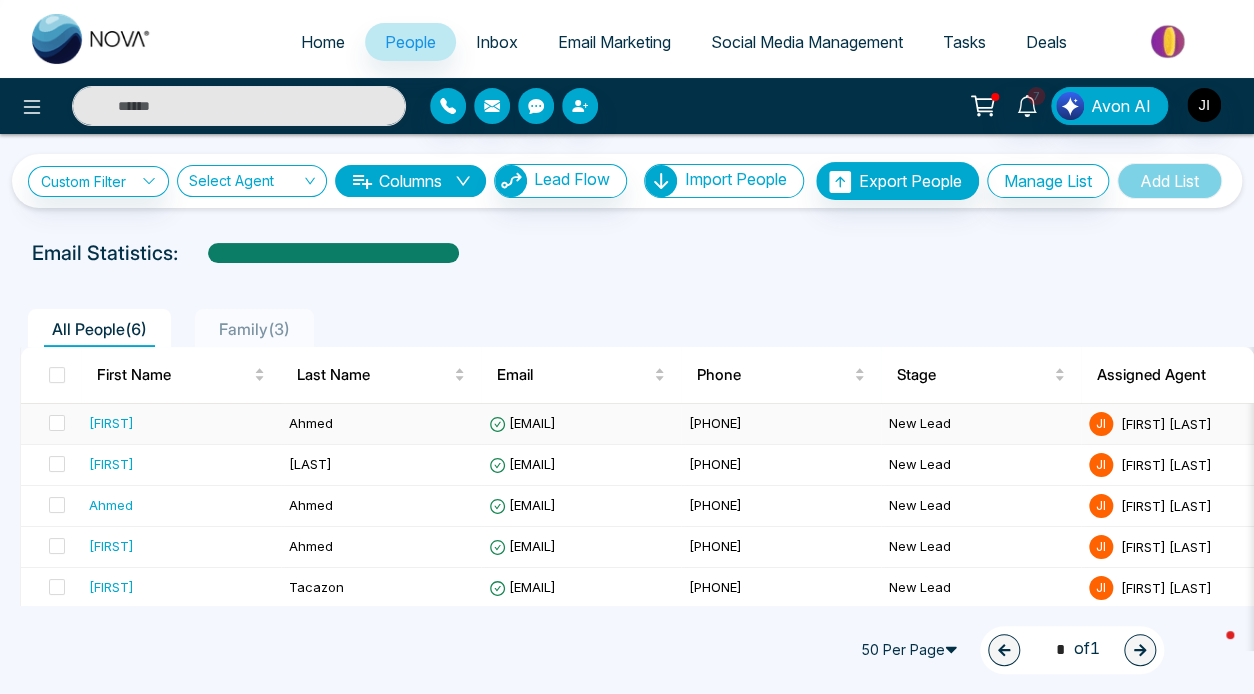 click on "Ahmed" at bounding box center [311, 423] 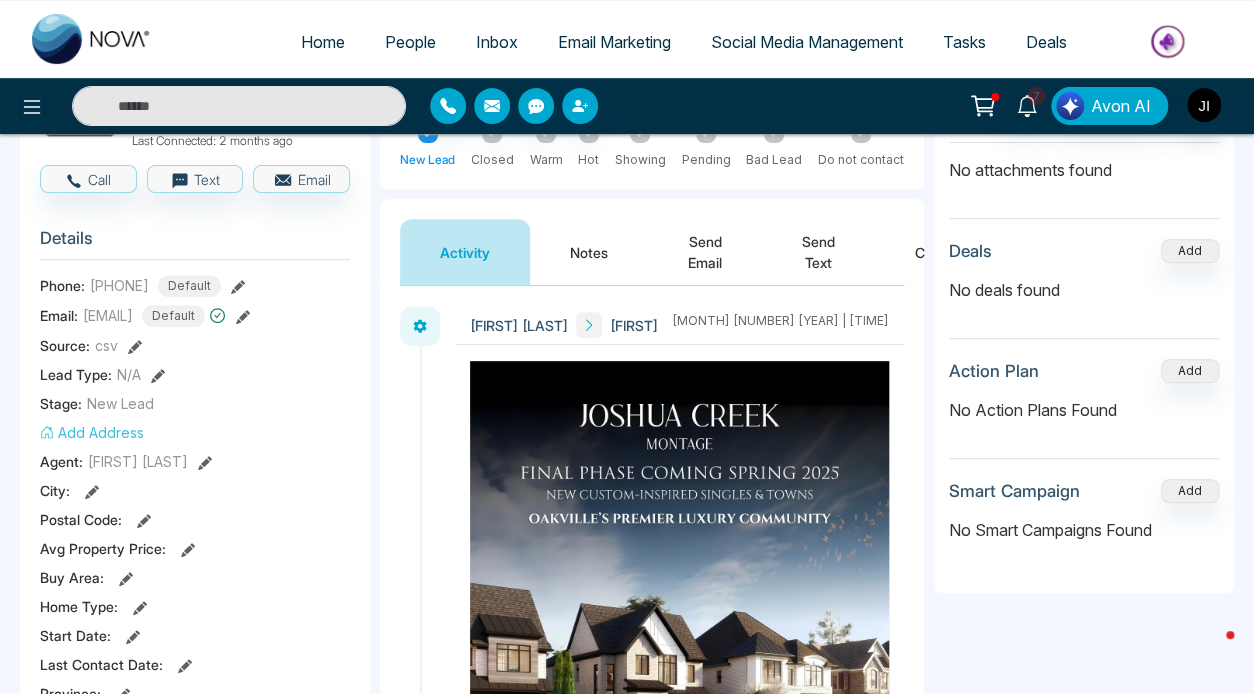 scroll, scrollTop: 200, scrollLeft: 0, axis: vertical 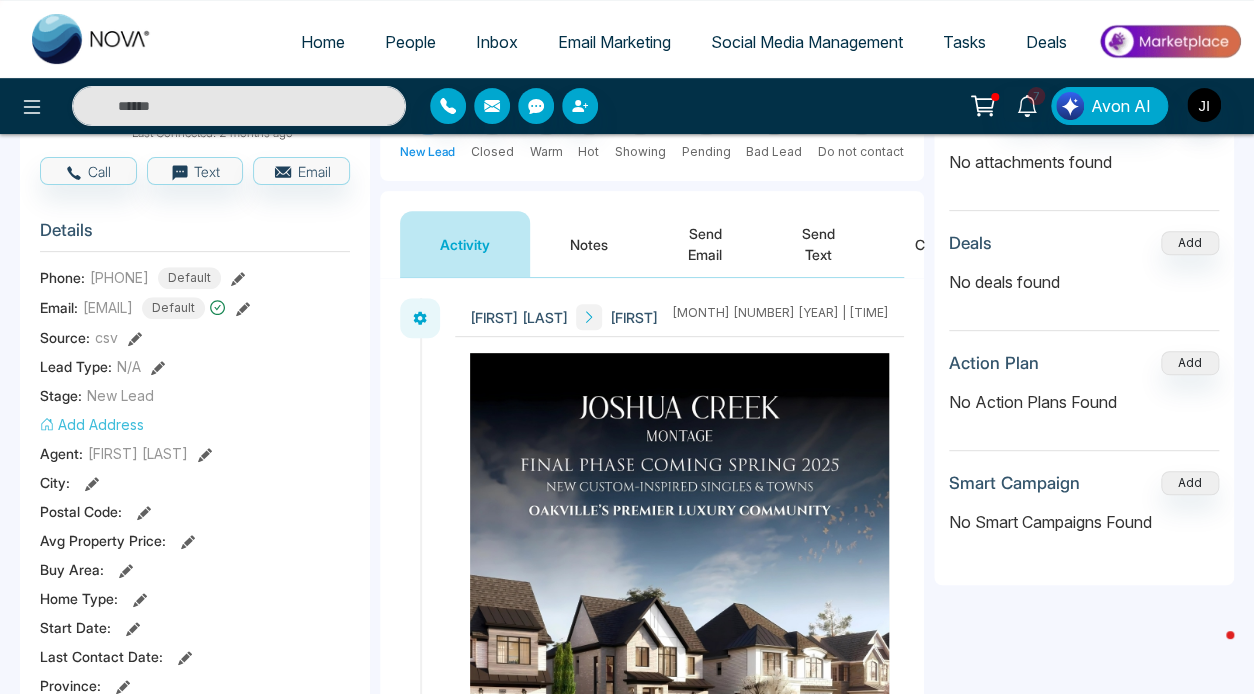 click on "[FIRST] [LAST] [FIRST] [MONTH] [NUMBER] [YEAR] | [TIME] [FIRST] [LAST] [FIRST] [MONTH] [NUMBER] [YEAR] | [TIME] [FIRST] [LAST] [FIRST] [MONTH] [NUMBER] [YEAR] | [TIME] [FIRST] [FIRST] [LAST] [MONTH] [NUMBER] [YEAR] | [TIME] [FIRST] [LAST] [FIRST] [MONTH] [NUMBER] [YEAR] | [TIME]" at bounding box center (652, 3912) 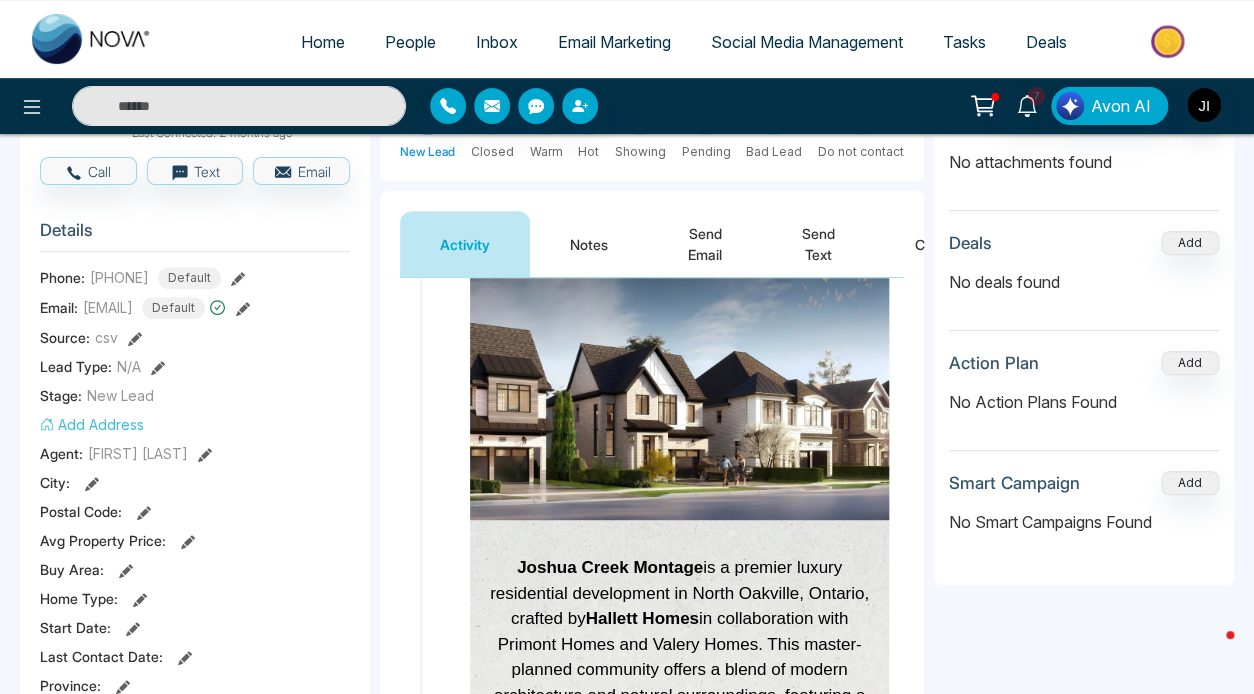scroll, scrollTop: 300, scrollLeft: 0, axis: vertical 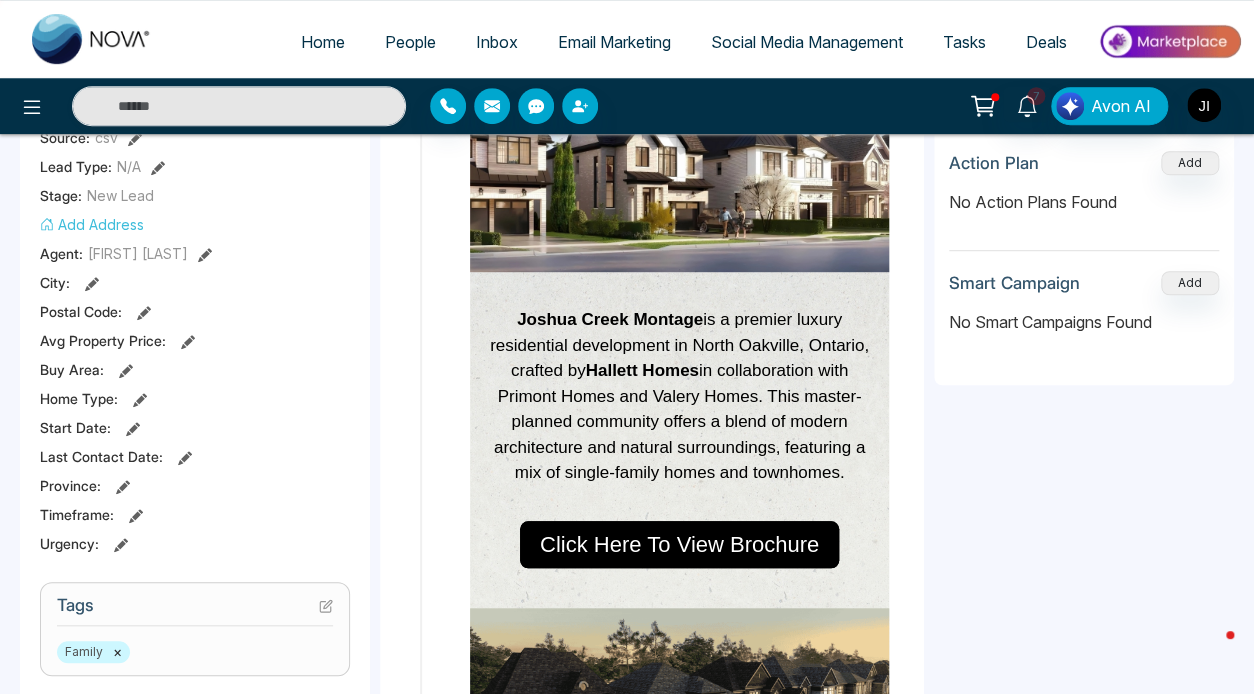click 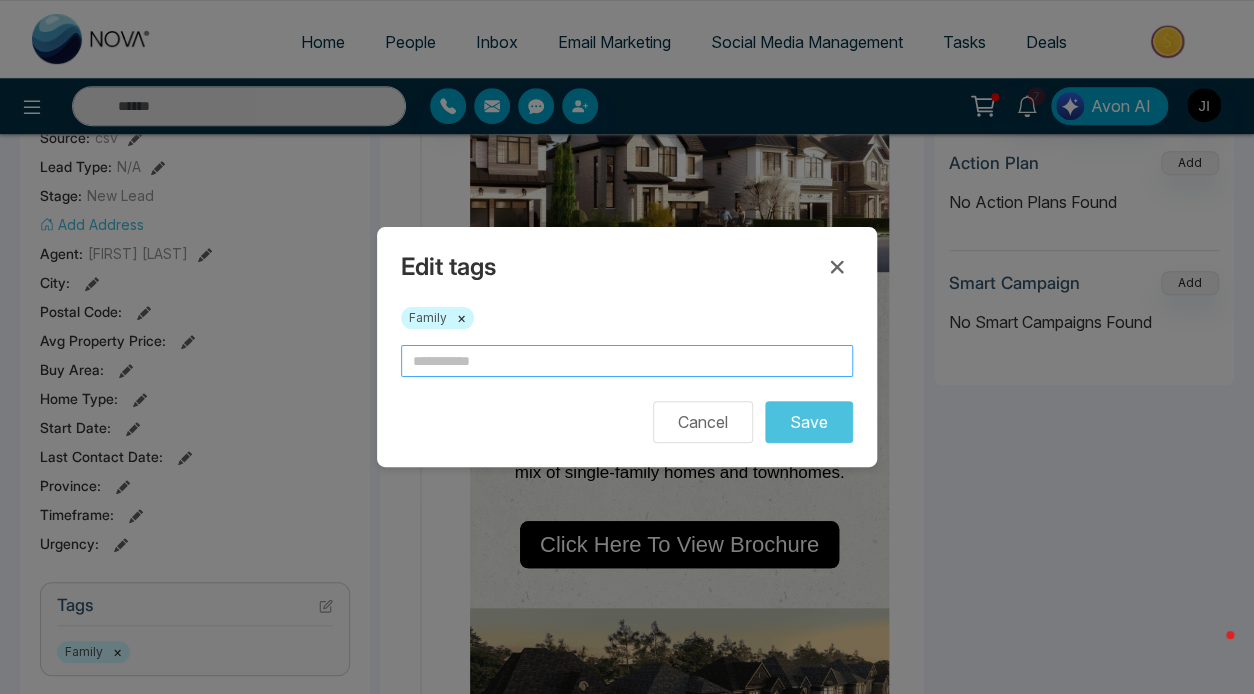click at bounding box center (627, 361) 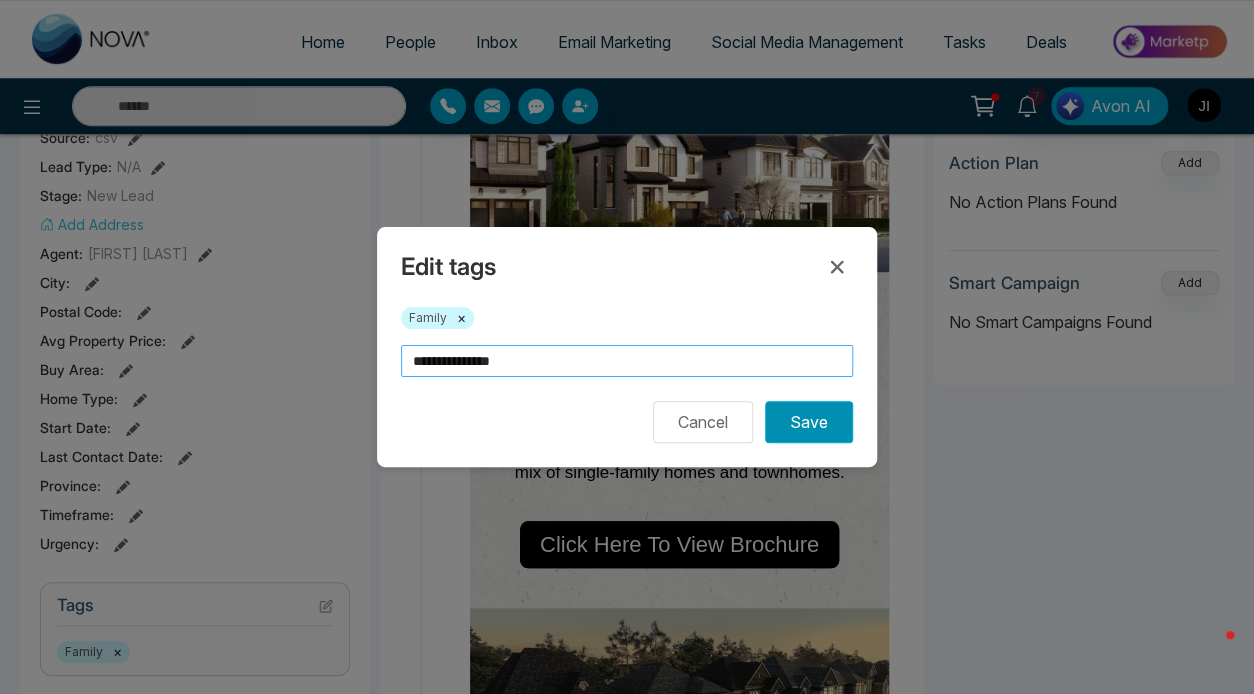 type on "**********" 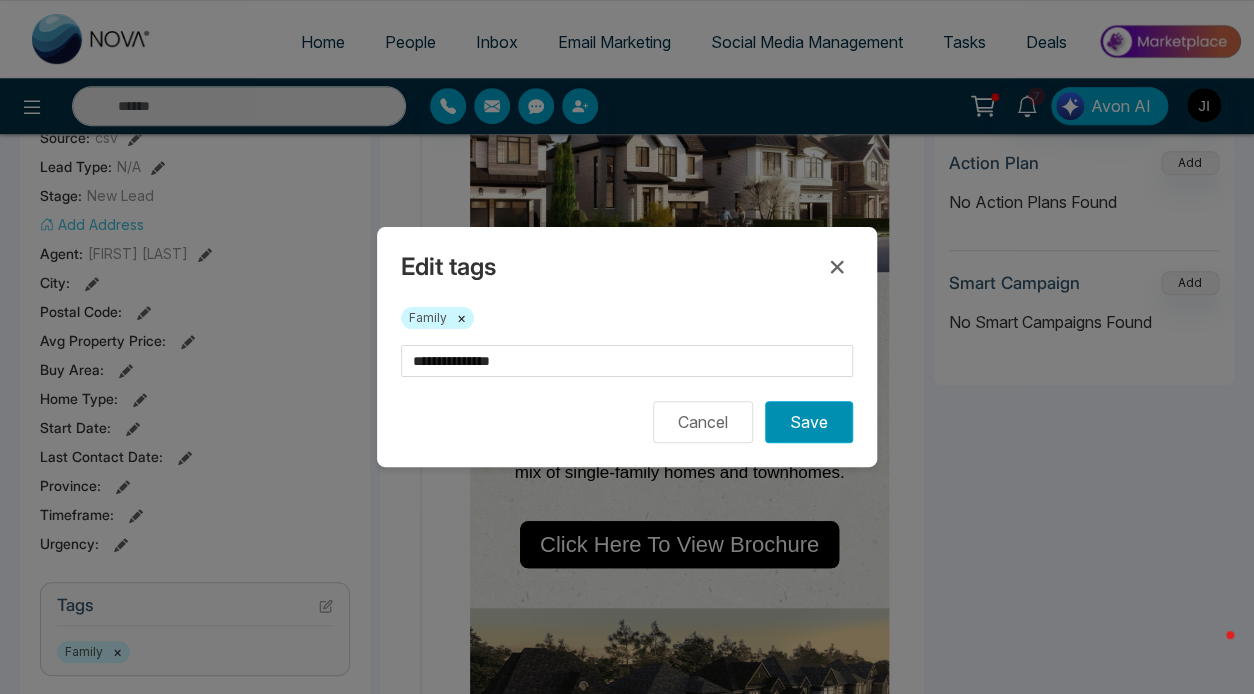 click on "Save" at bounding box center [809, 422] 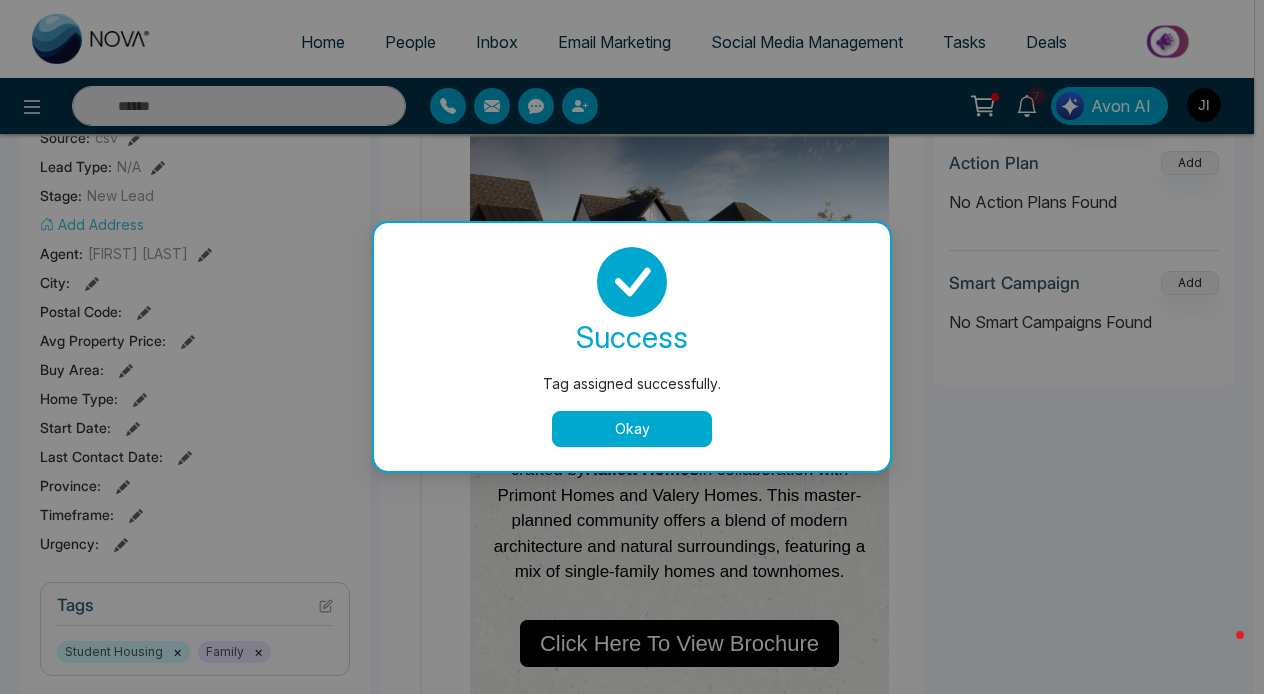 click on "Okay" at bounding box center (632, 429) 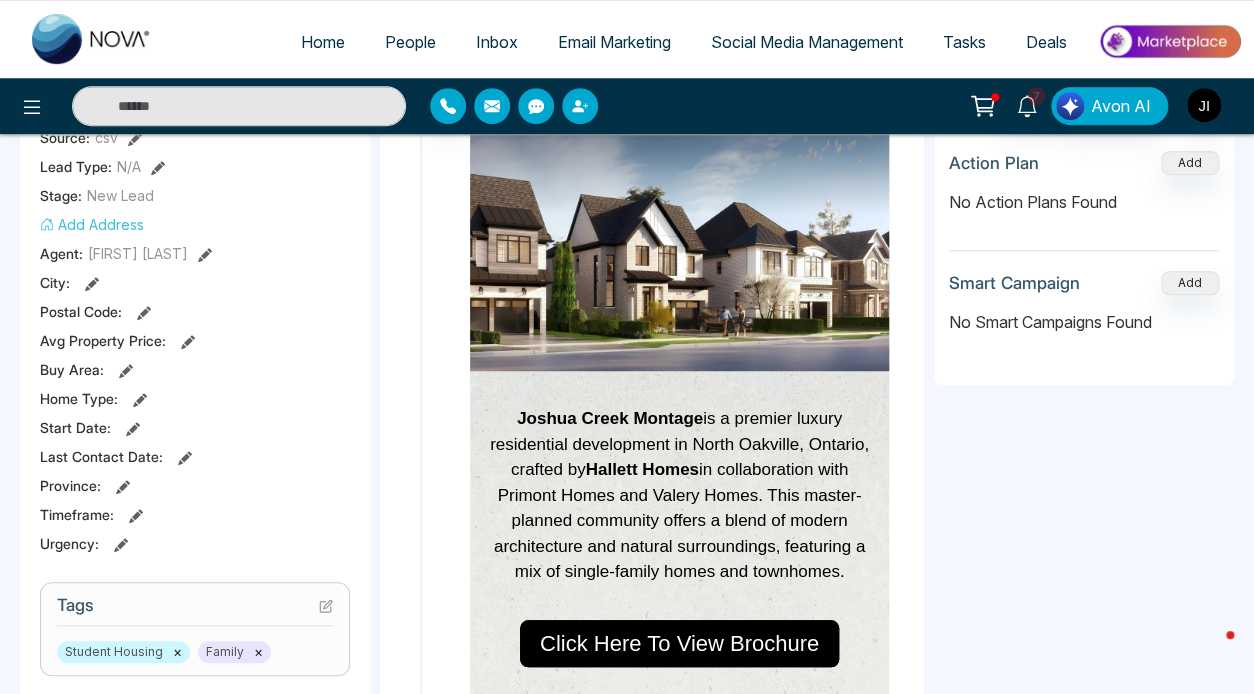 click on "[FIRST] [LAST] [FIRST] [MONTH] [NUMBER] [YEAR] | [TIME]" at bounding box center [652, 2079] 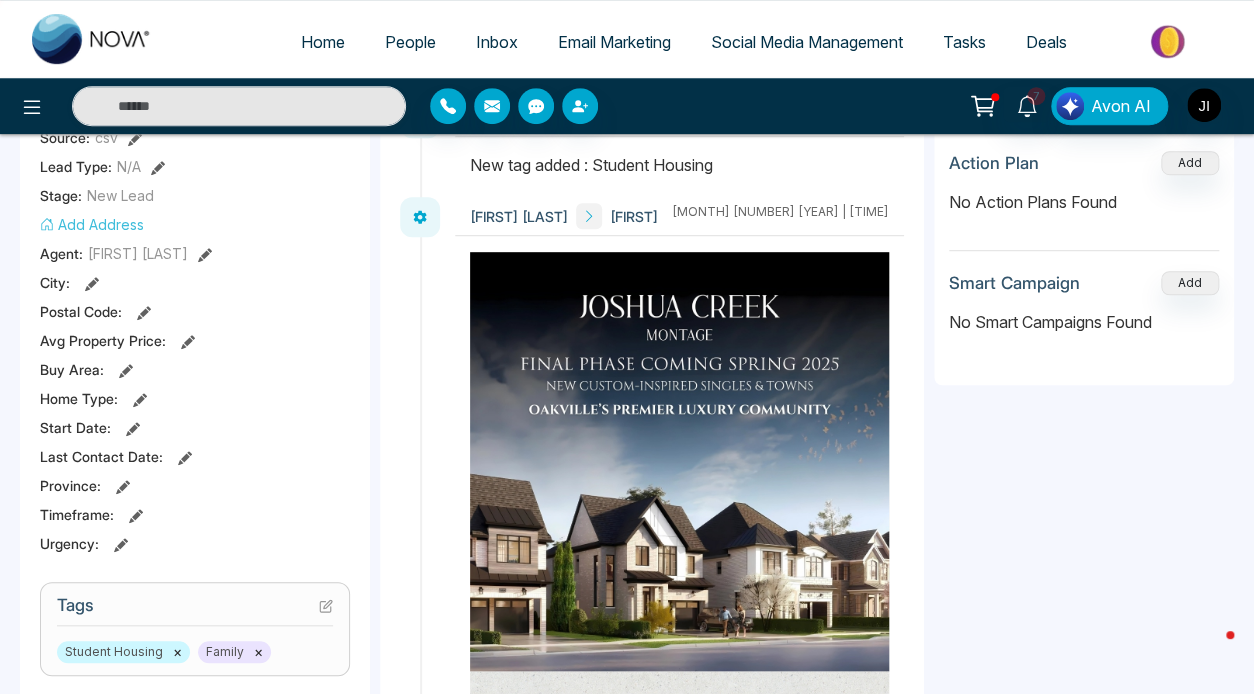 scroll, scrollTop: 0, scrollLeft: 0, axis: both 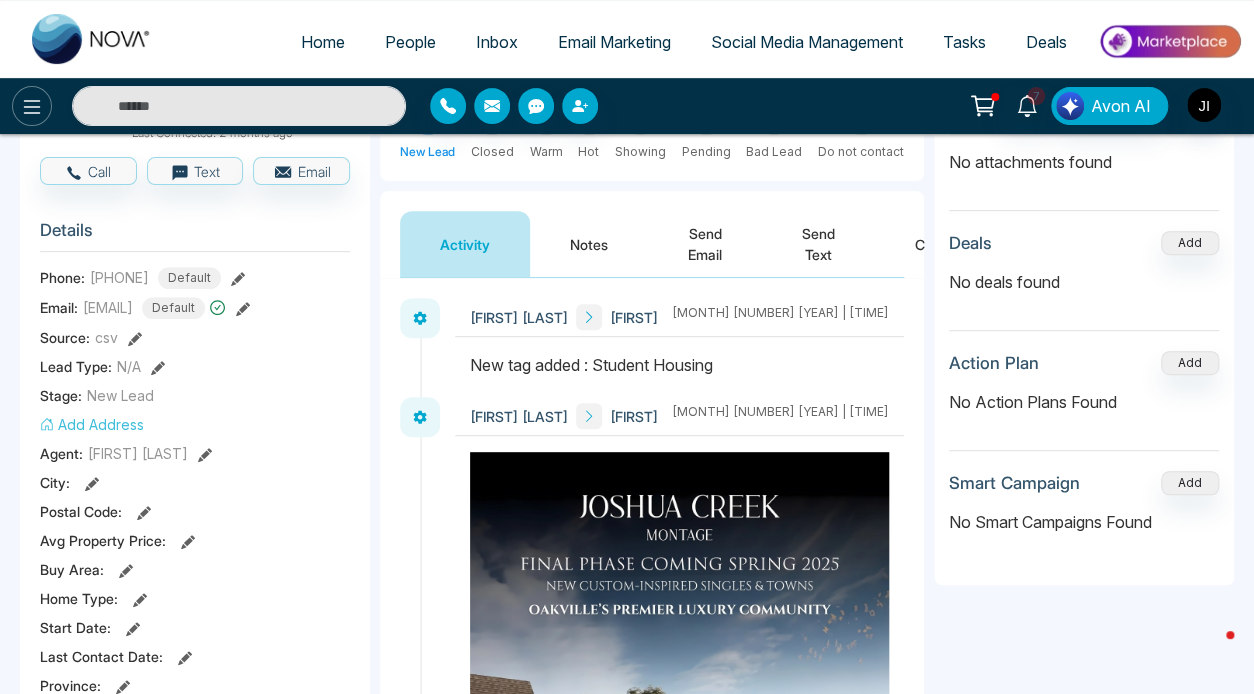 click 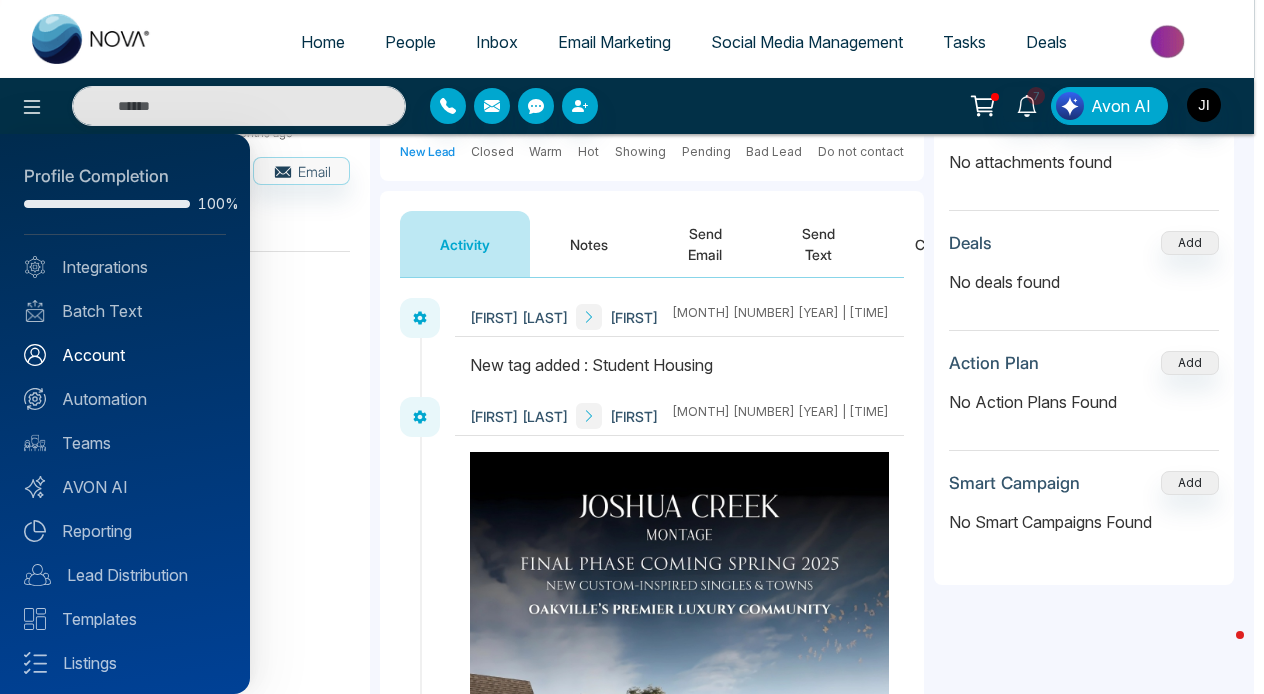 click on "Account" at bounding box center [125, 355] 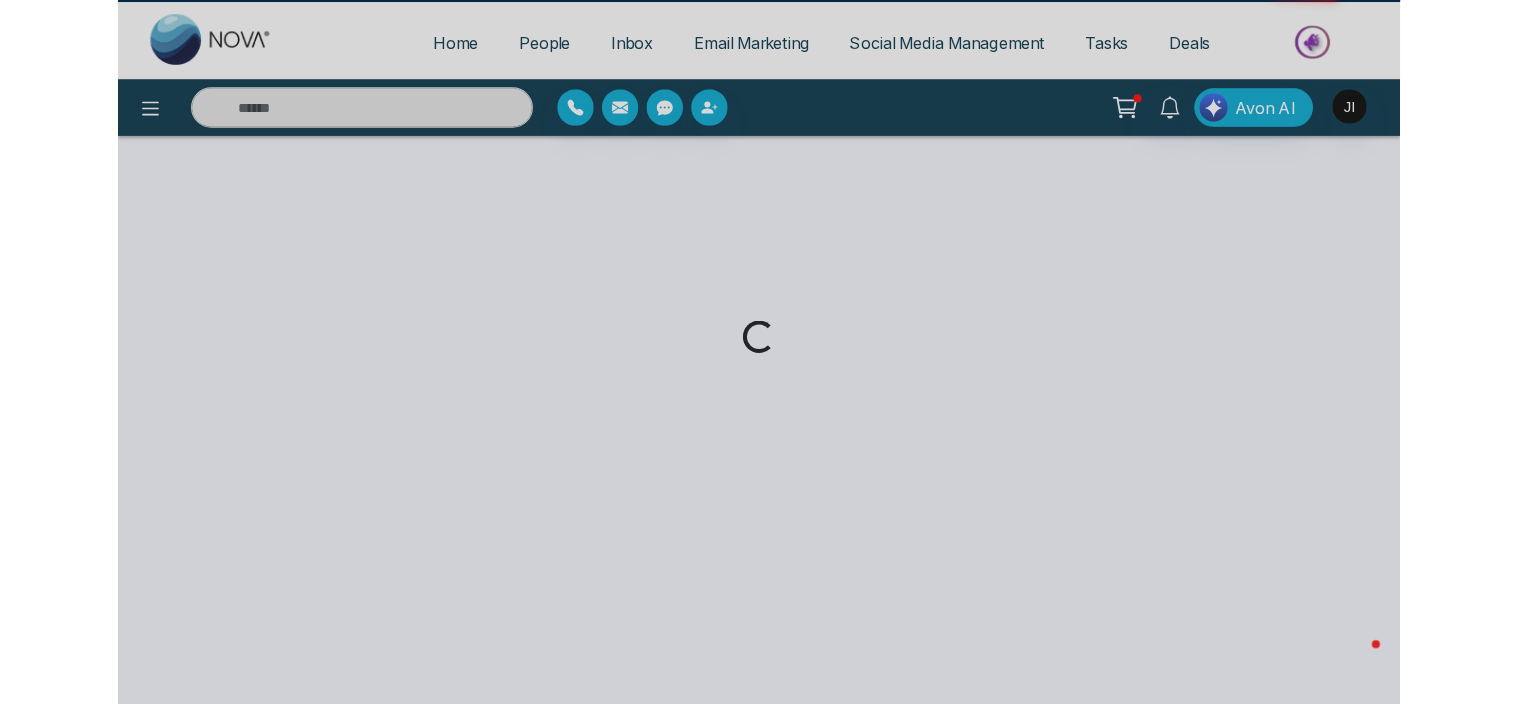 scroll, scrollTop: 0, scrollLeft: 0, axis: both 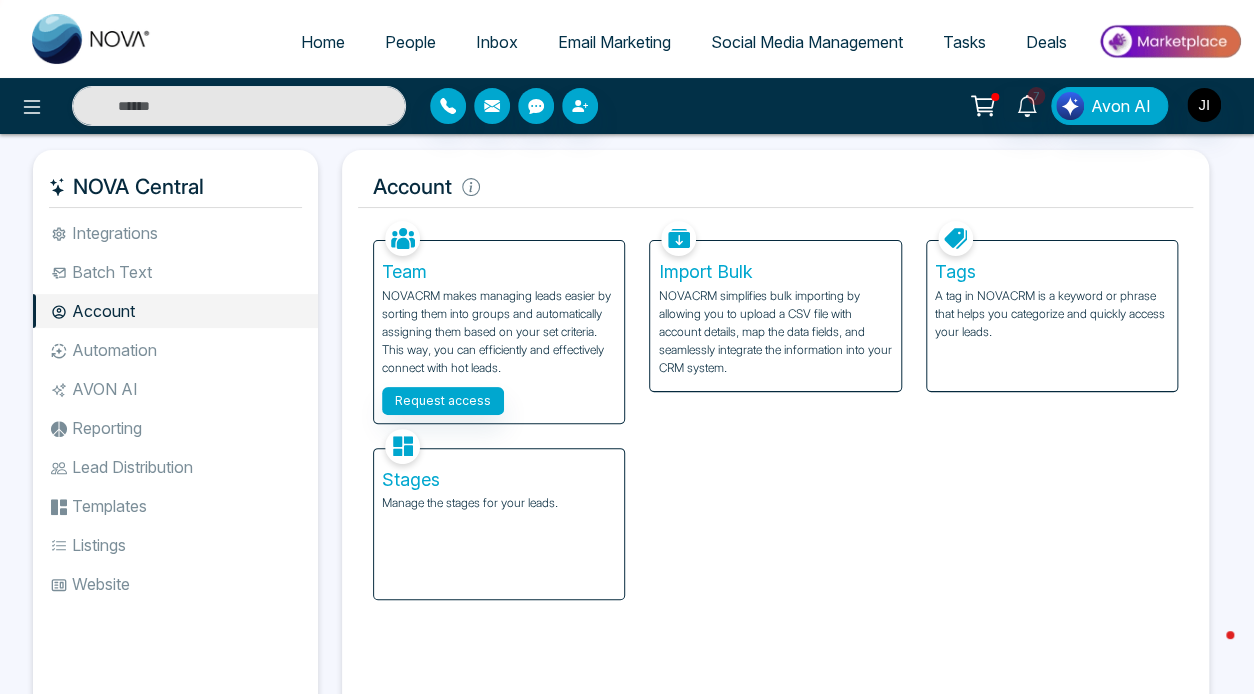 click on "A tag in NOVACRM is a keyword or phrase that helps you categorize and quickly access your leads." at bounding box center [1052, 314] 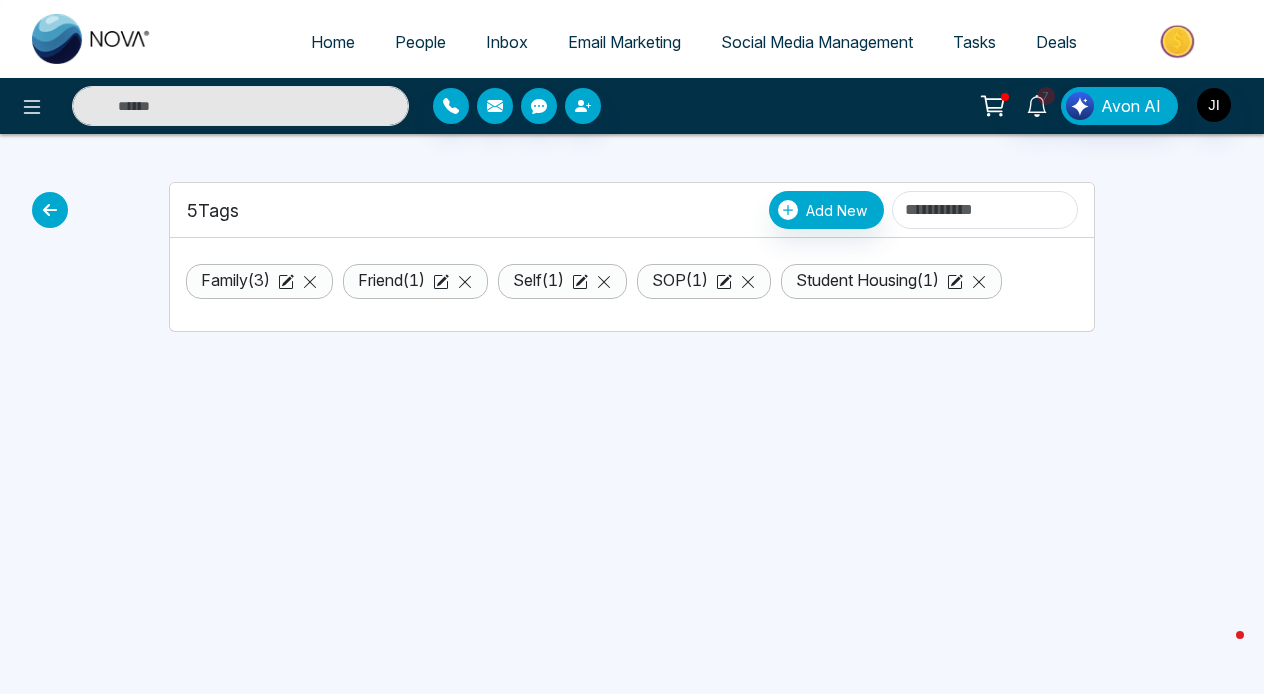 click on "People" at bounding box center [420, 42] 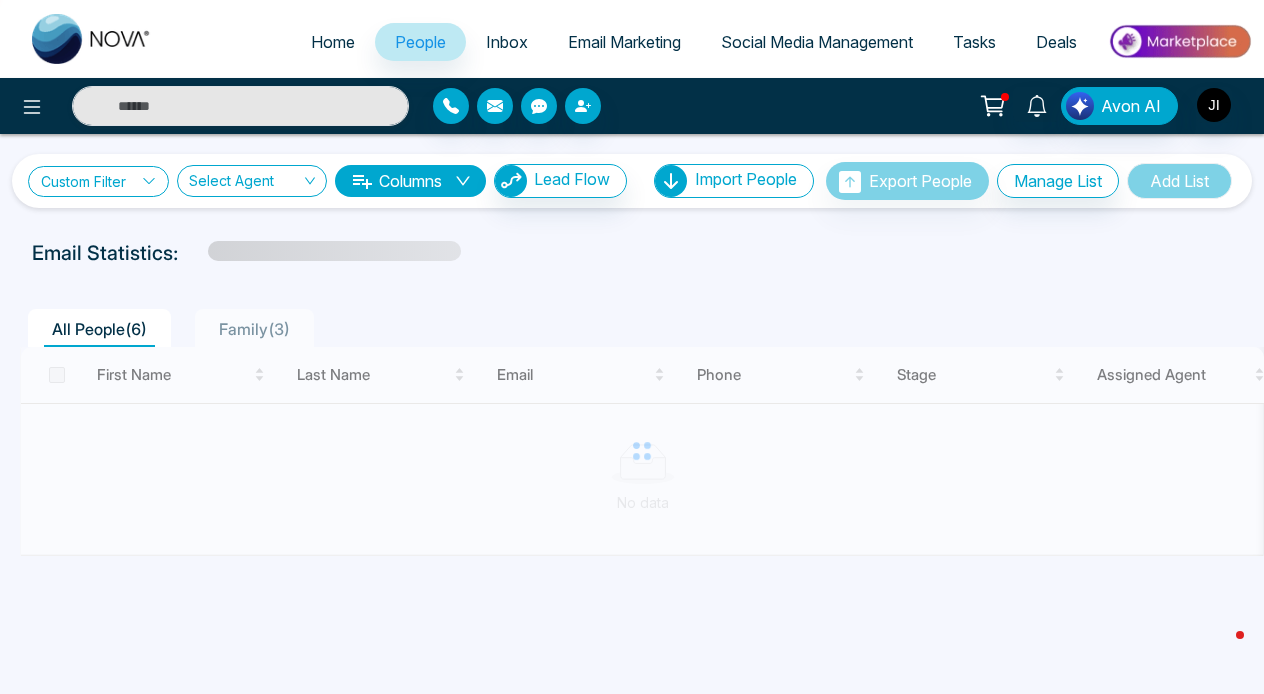 click 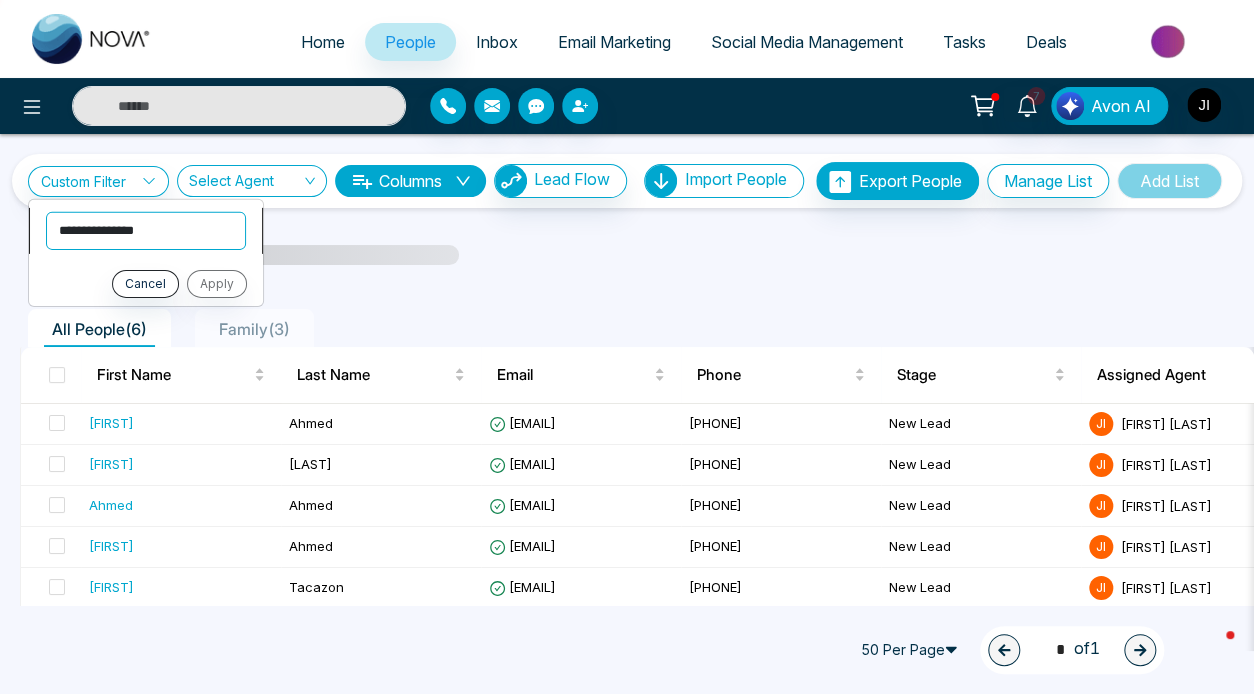 click on "**********" at bounding box center (146, 230) 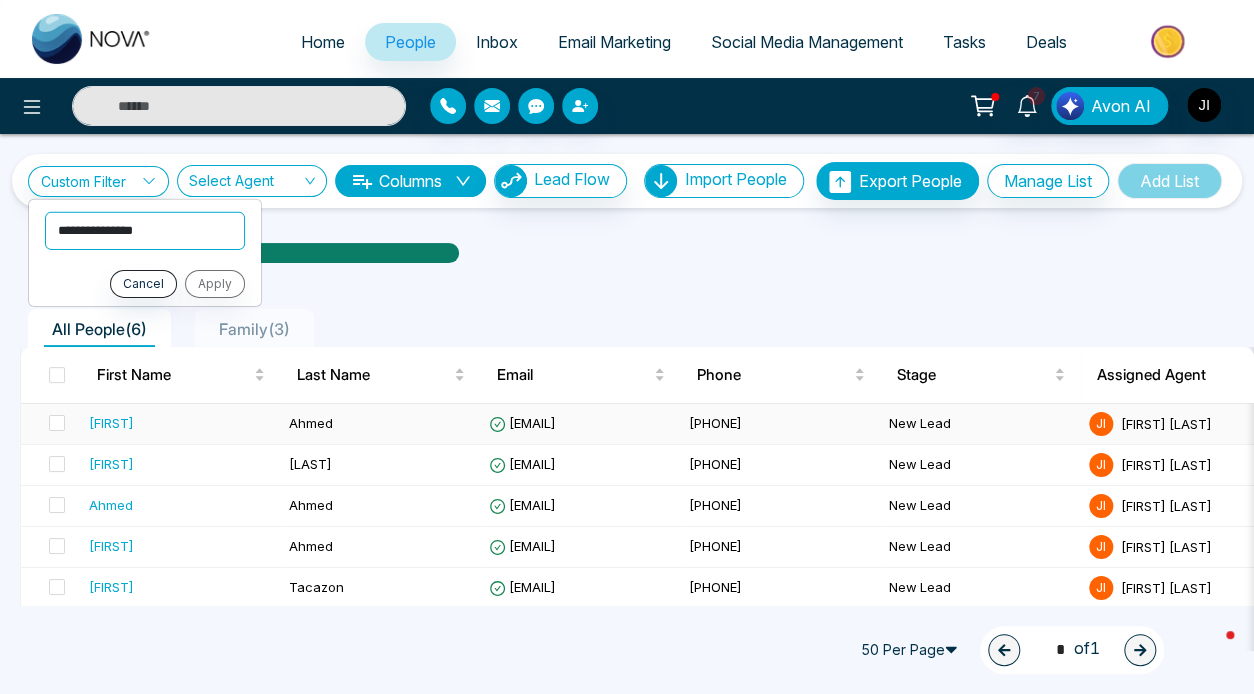 select on "******" 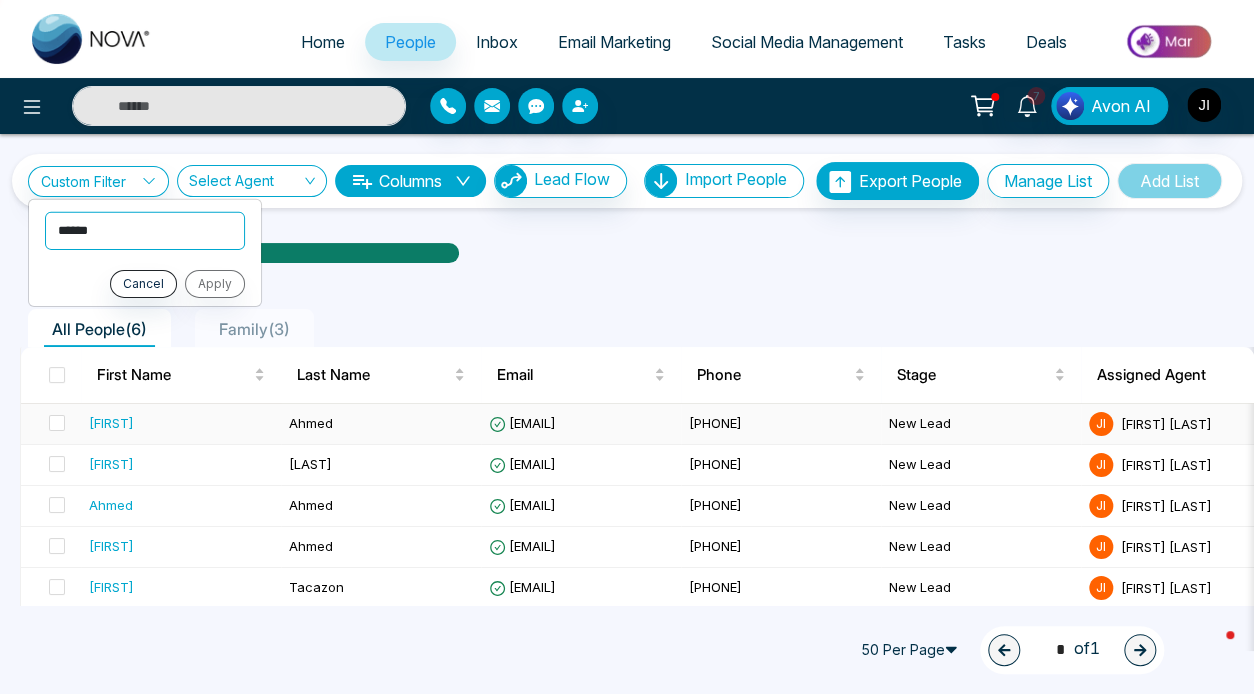click on "**********" at bounding box center [145, 230] 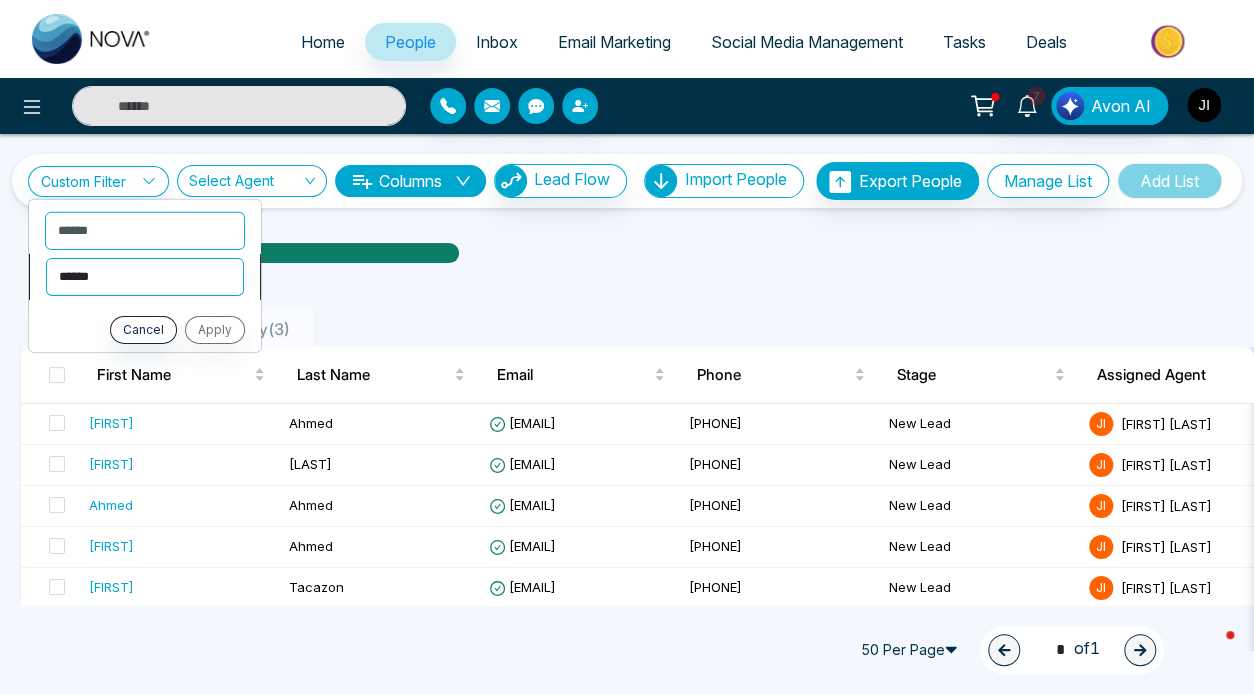 click on "**********" at bounding box center [145, 276] 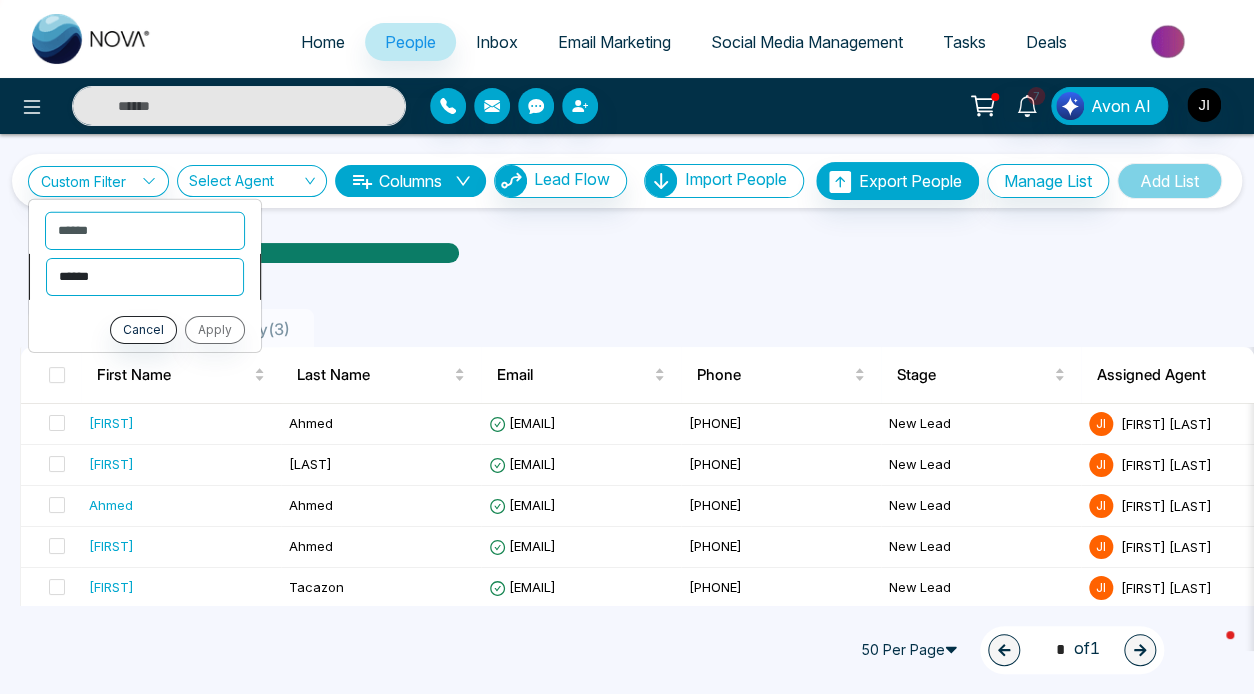 select on "*******" 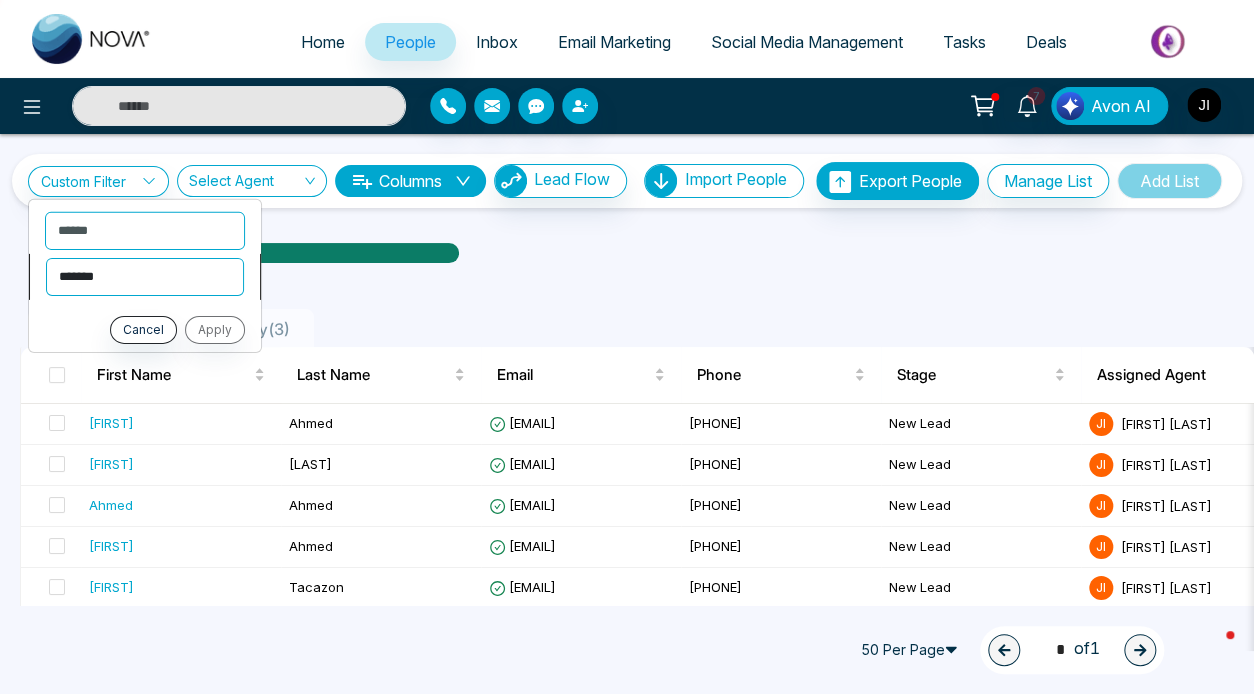 click on "**********" at bounding box center [145, 276] 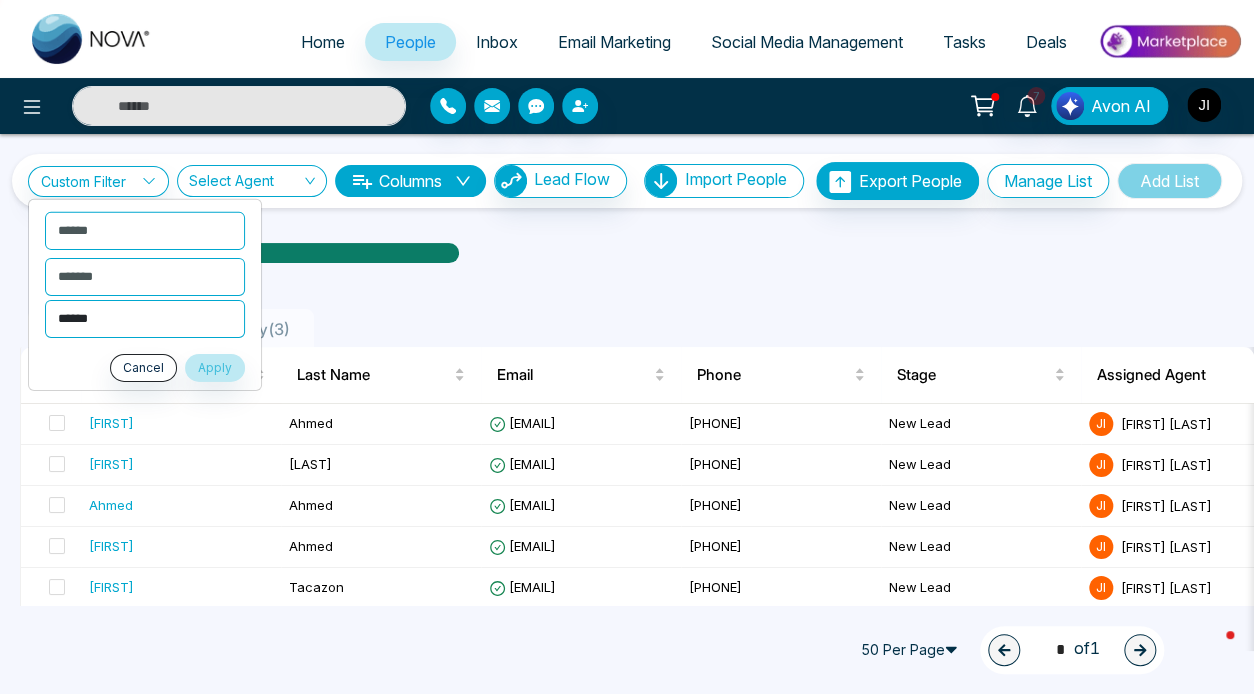 click on "**********" at bounding box center [145, 318] 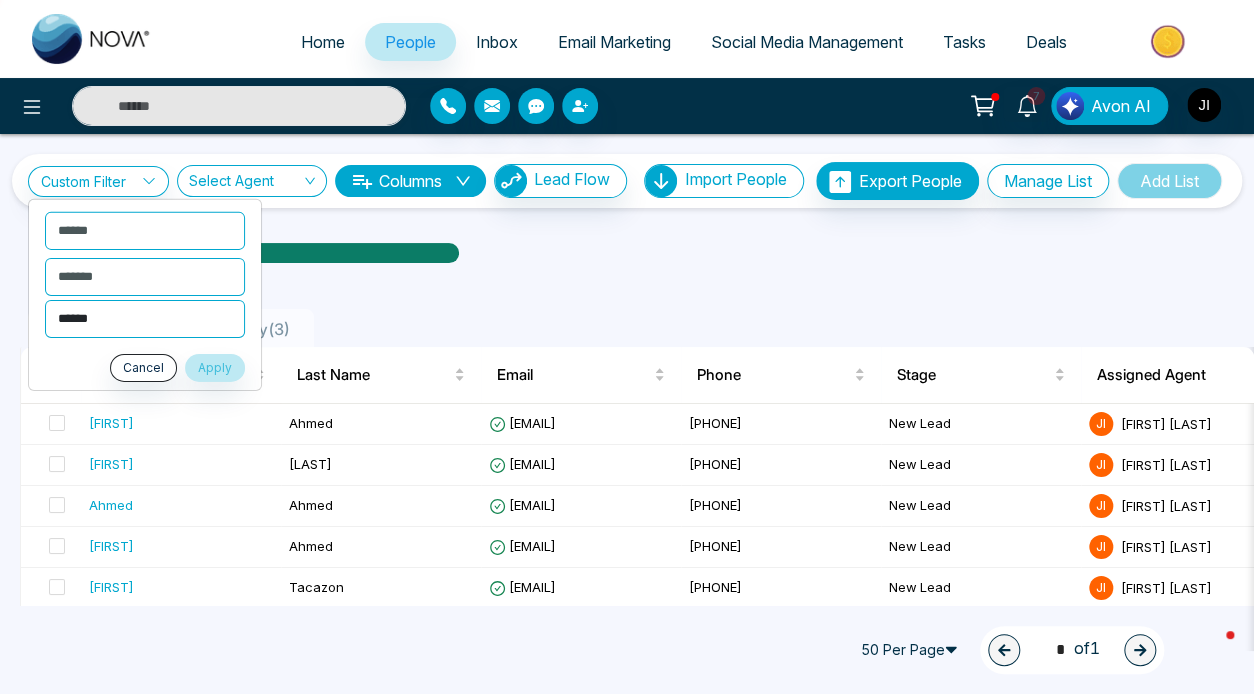click on "**********" at bounding box center (145, 318) 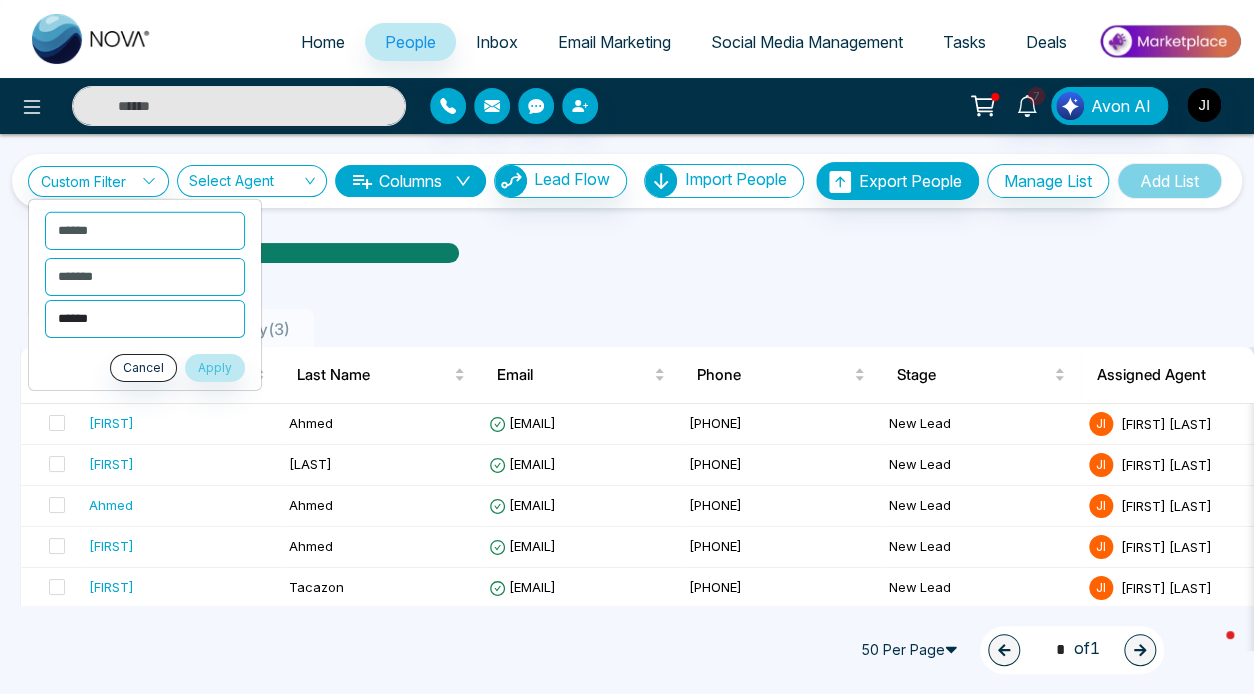 click on "**********" at bounding box center [145, 318] 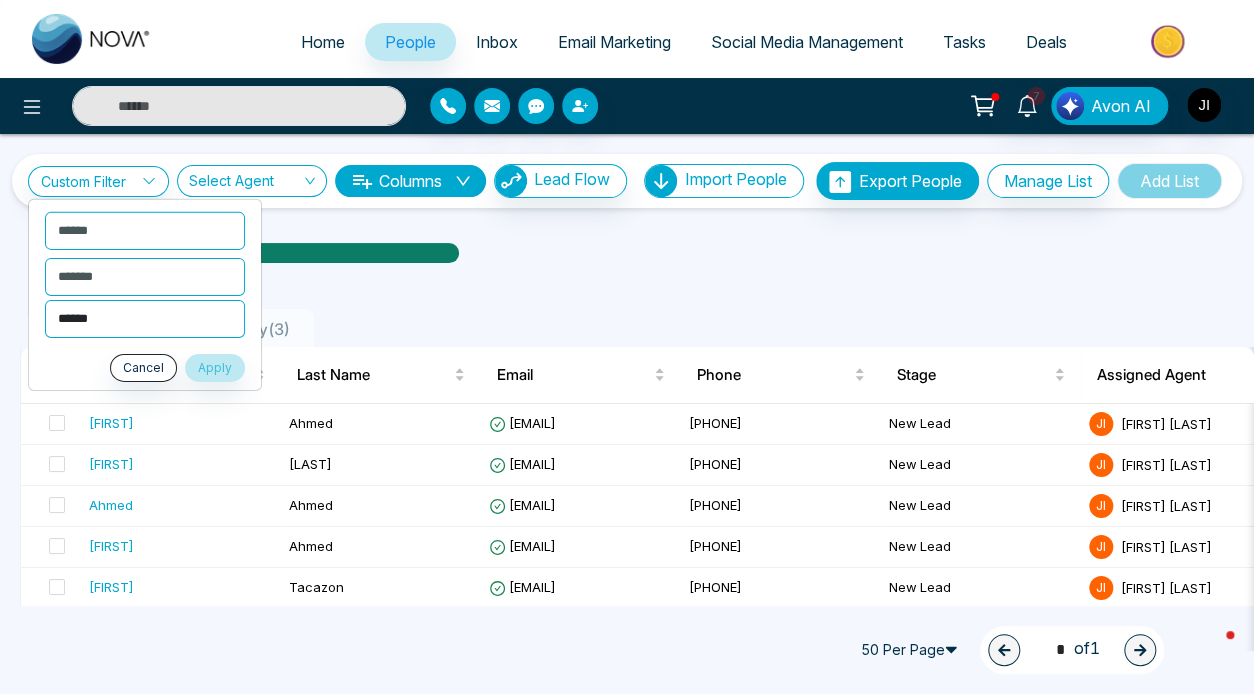 click on "**********" at bounding box center (145, 318) 